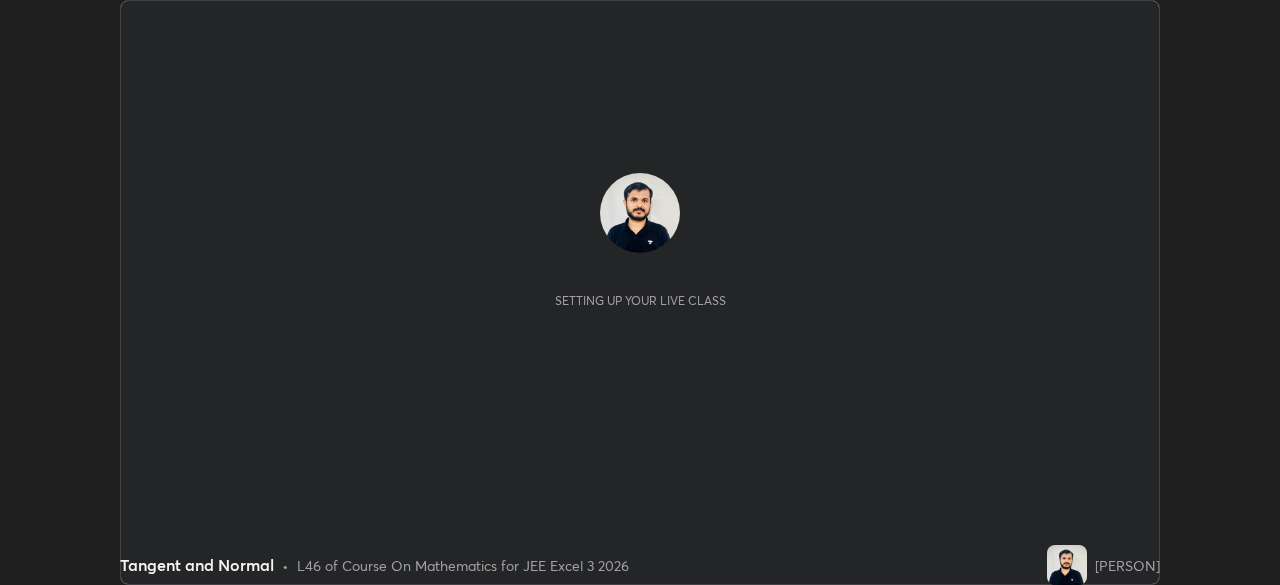 scroll, scrollTop: 0, scrollLeft: 0, axis: both 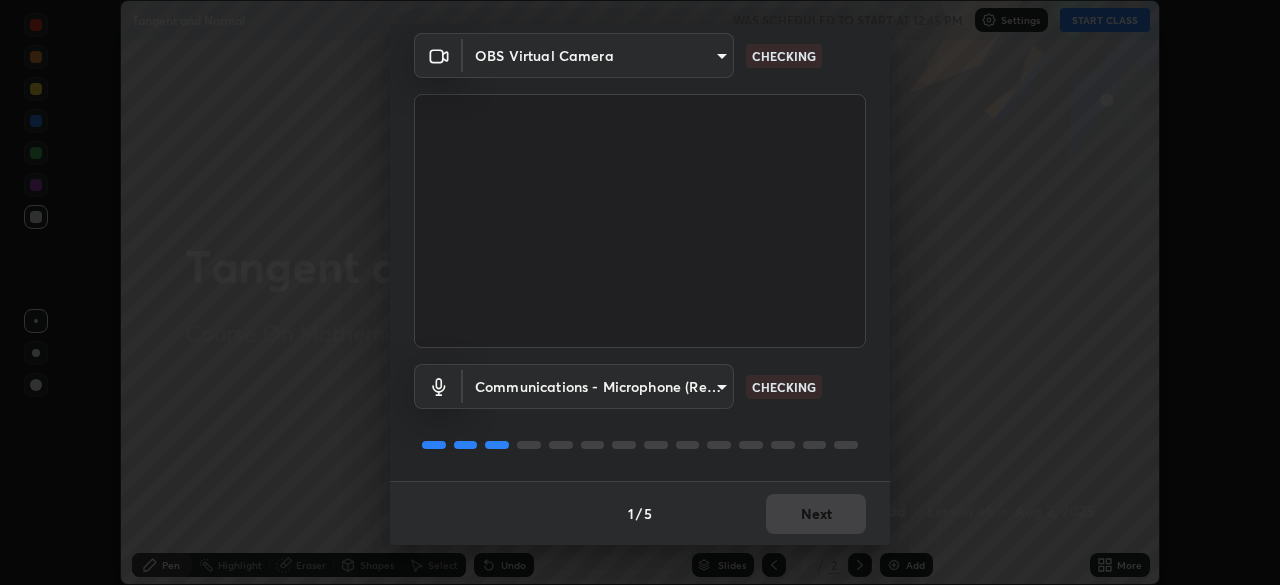 click on "Erase all Tangent and Normal WAS SCHEDULED TO START AT  12:45 PM Settings START CLASS Setting up your live class Tangent and Normal • L46 of Course On Mathematics for JEE Excel 3 2026 [PERSON] Pen Highlight Eraser Shapes Select Undo Slides 2 / 2 Add More Enable hand raising Enable raise hand to speak to learners. Once enabled, chat will be turned off temporarily. Enable x   No doubts shared Encourage your learners to ask a doubt for better clarity Report an issue Reason for reporting Buffering Chat not working Audio - Video sync issue Educator video quality low ​ Attach an image Report Media settings OBS Virtual Camera [ID] CHECKING Communications - Microphone (Realtek High Definition Audio) communications CHECKING 1 / 5 Next" at bounding box center (640, 292) 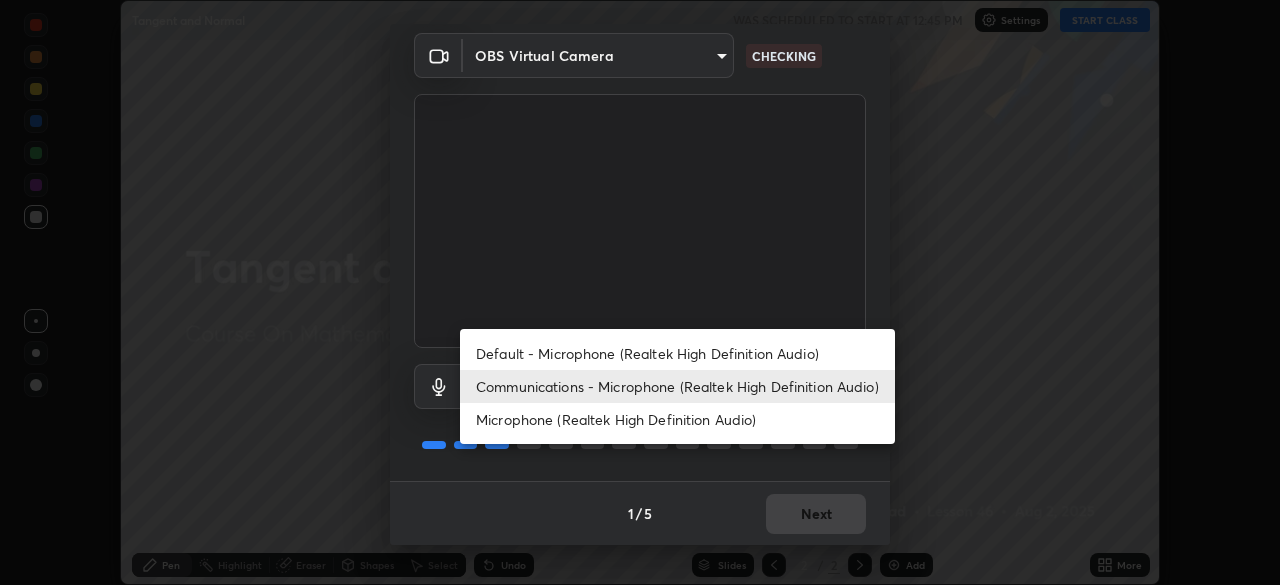 click on "Default - Microphone (Realtek High Definition Audio)" at bounding box center [677, 353] 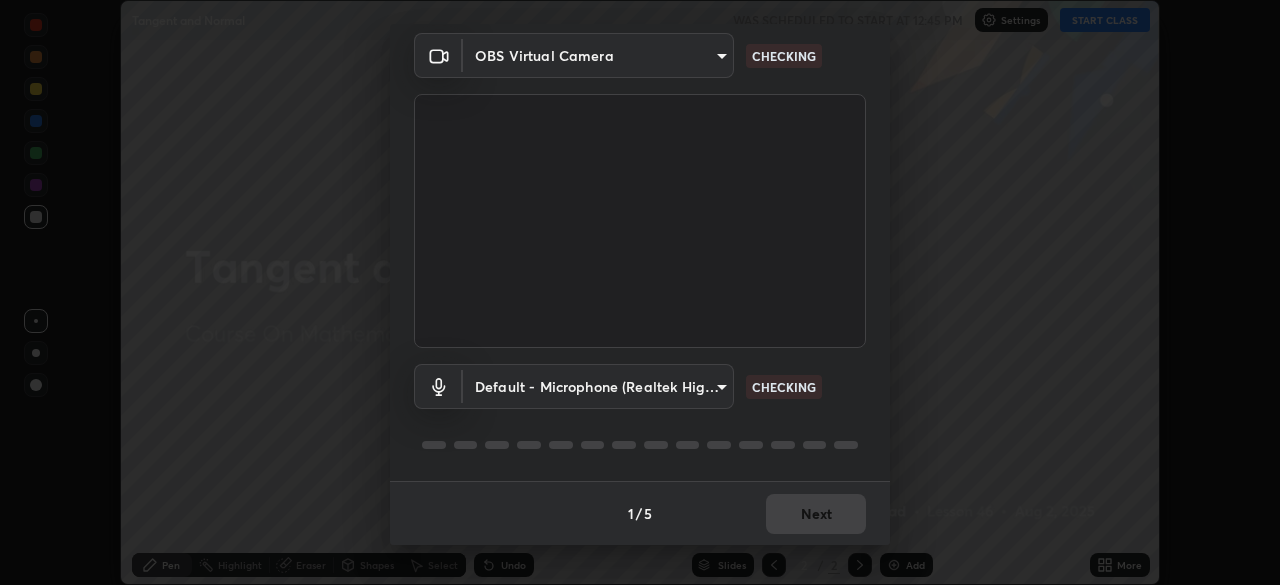 click on "Erase all Tangent and Normal WAS SCHEDULED TO START AT  12:45 PM Settings START CLASS Setting up your live class Tangent and Normal • L46 of Course On Mathematics for JEE Excel 3 2026 [PERSON] Pen Highlight Eraser Shapes Select Undo Slides 2 / 2 Add More Enable hand raising Enable raise hand to speak to learners. Once enabled, chat will be turned off temporarily. Enable x   No doubts shared Encourage your learners to ask a doubt for better clarity Report an issue Reason for reporting Buffering Chat not working Audio - Video sync issue Educator video quality low ​ Attach an image Report Media settings OBS Virtual Camera [ID] CHECKING Default - Microphone (Realtek High Definition Audio) default CHECKING 1 / 5 Next" at bounding box center [640, 292] 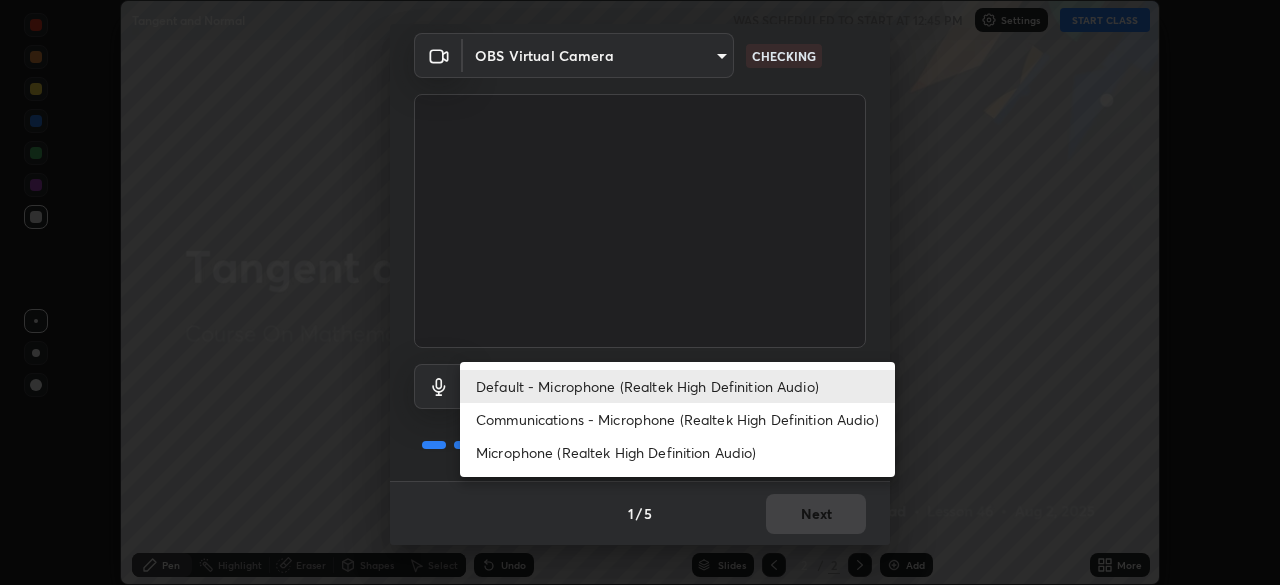 click on "Communications - Microphone (Realtek High Definition Audio)" at bounding box center (677, 419) 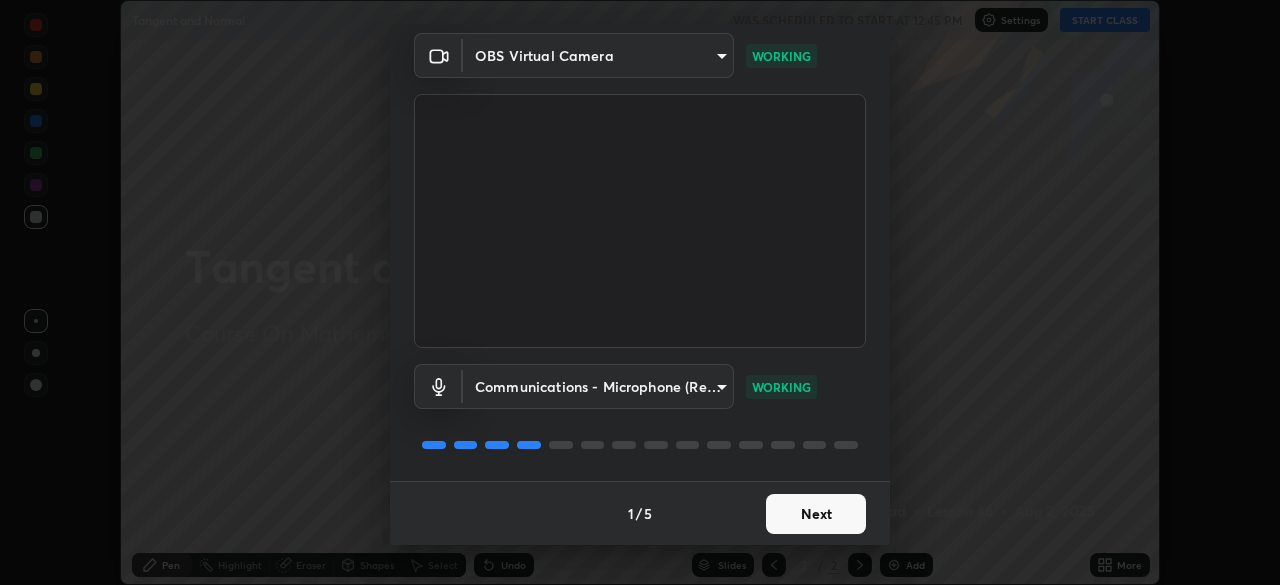 click on "Next" at bounding box center (816, 514) 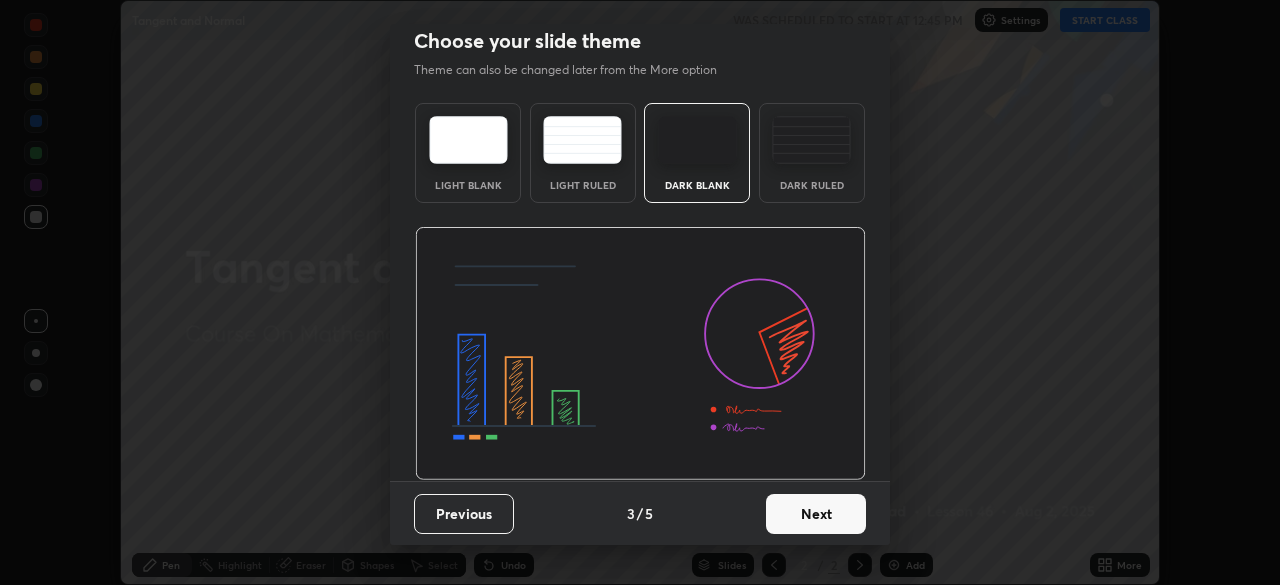 click on "Next" at bounding box center [816, 514] 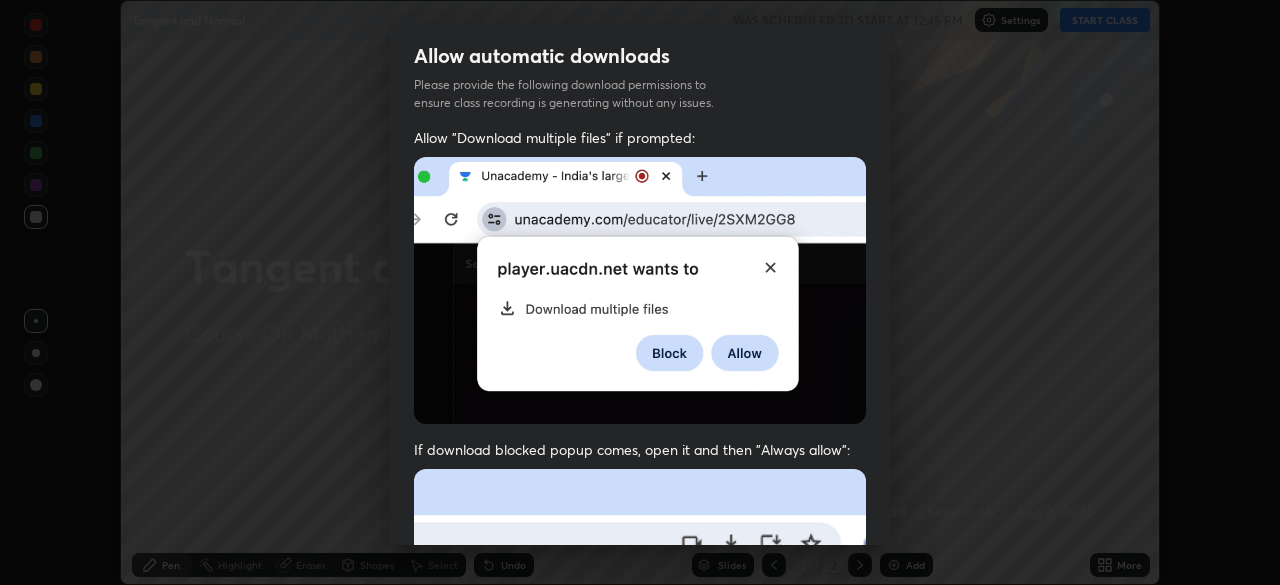 click at bounding box center (640, 687) 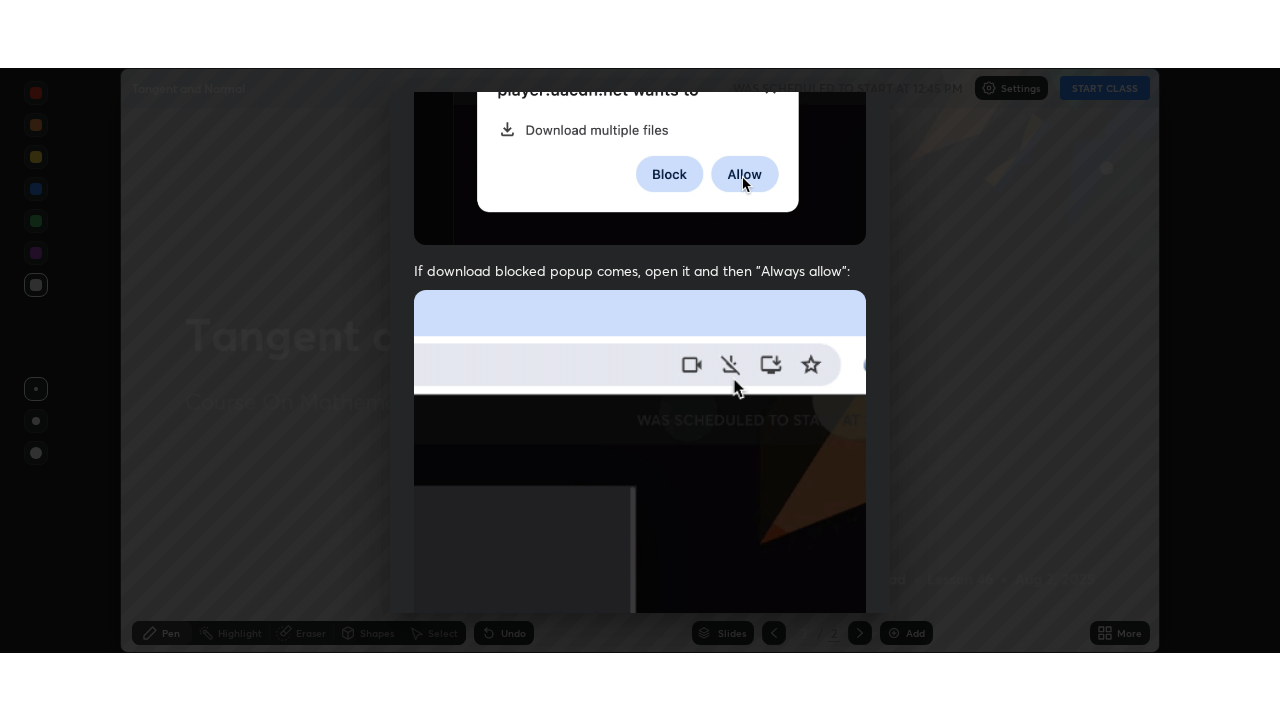 scroll, scrollTop: 479, scrollLeft: 0, axis: vertical 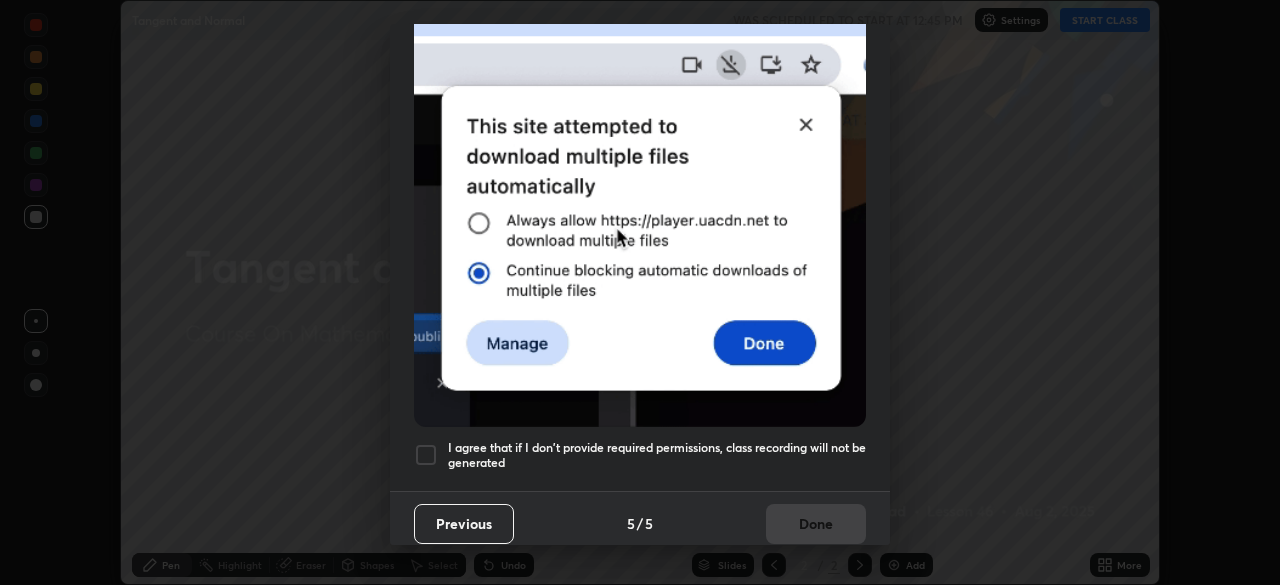 click on "I agree that if I don't provide required permissions, class recording will not be generated" at bounding box center [657, 455] 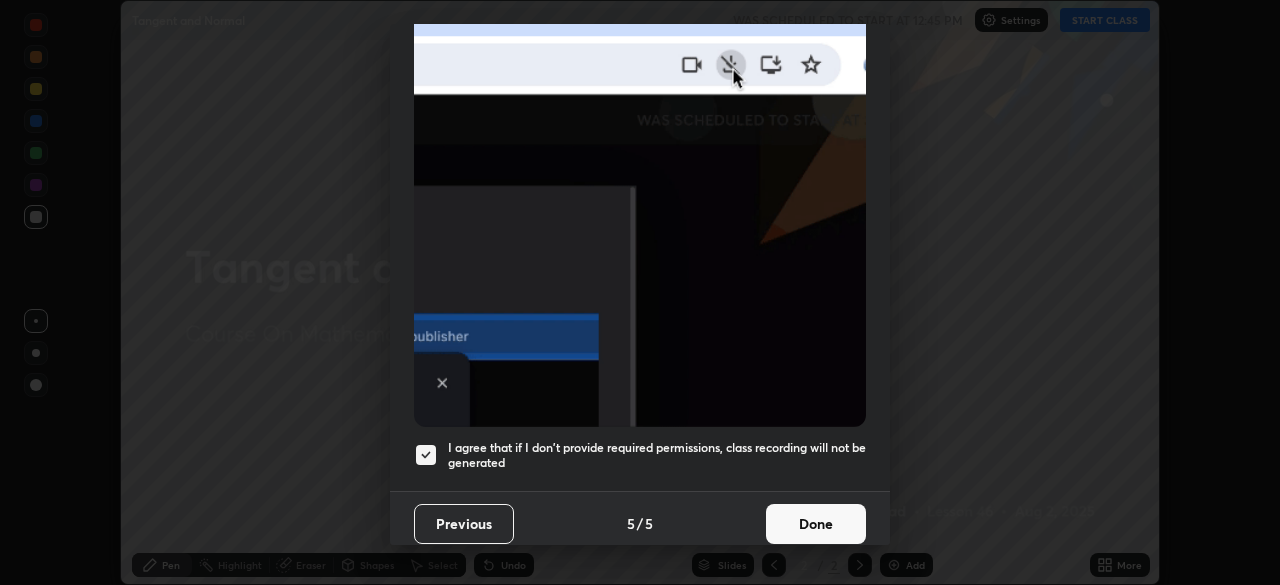 click on "Done" at bounding box center (816, 524) 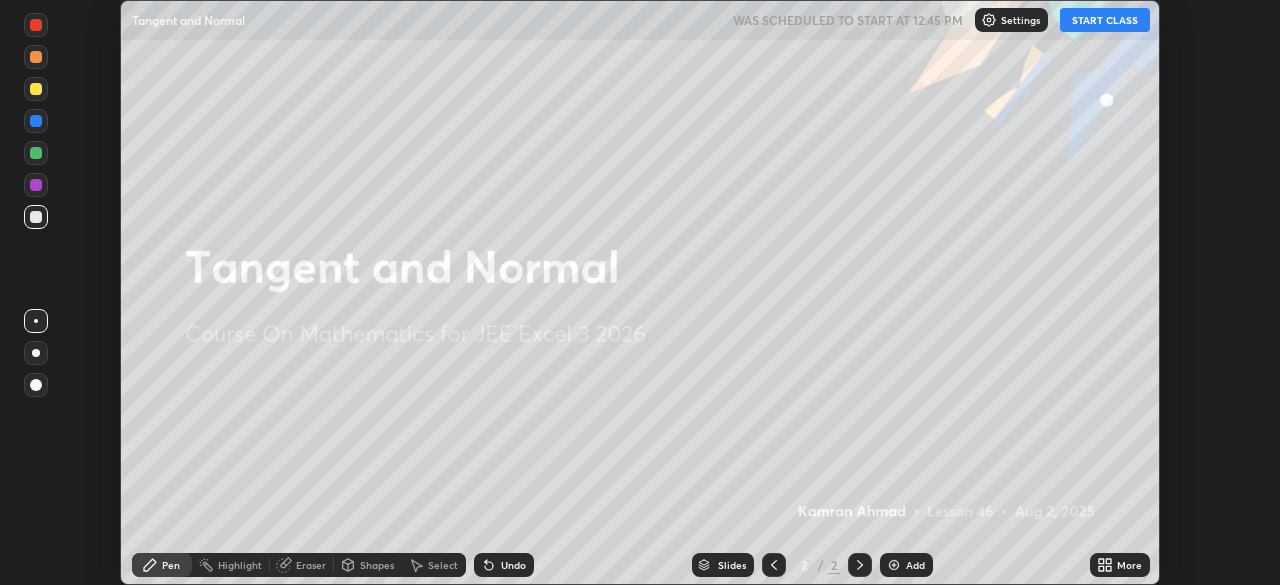 click 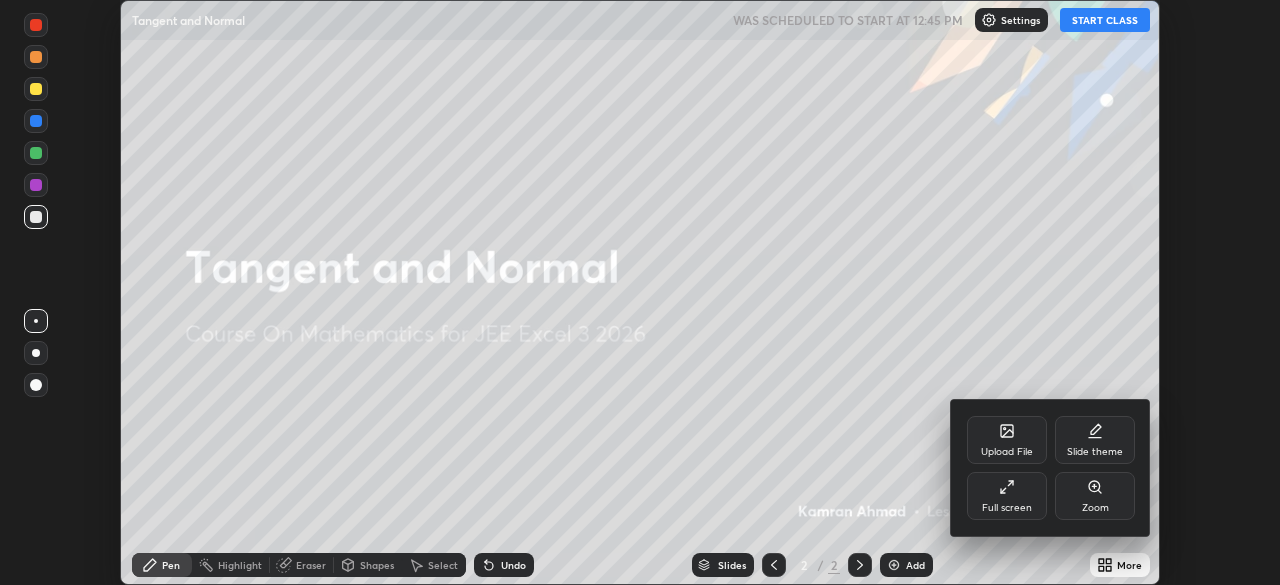 click on "Full screen" at bounding box center [1007, 496] 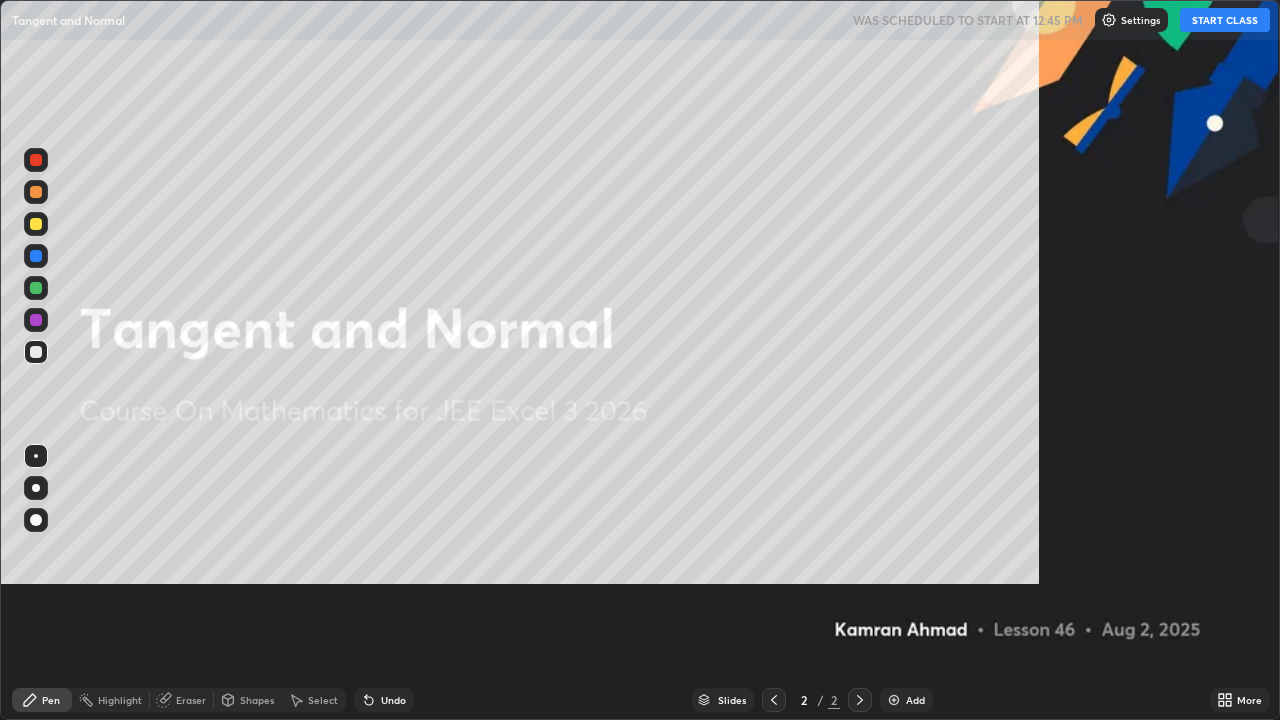 scroll, scrollTop: 99280, scrollLeft: 98720, axis: both 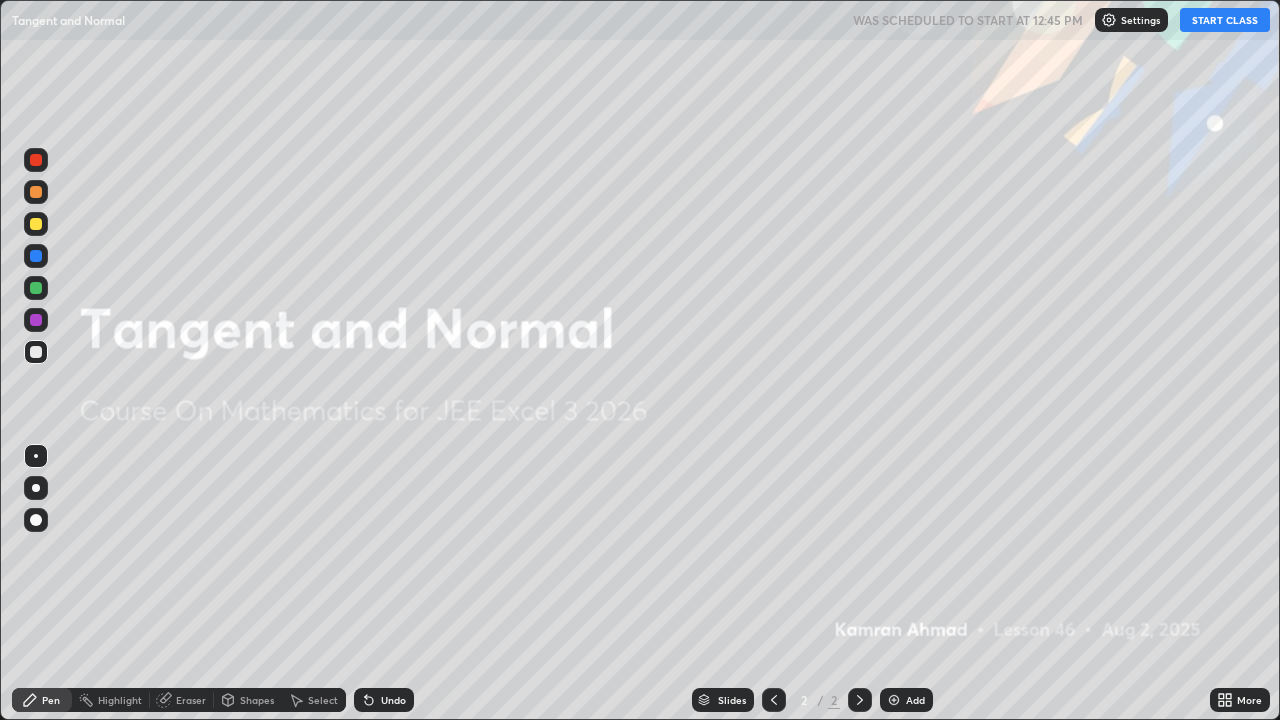 click on "START CLASS" at bounding box center [1225, 20] 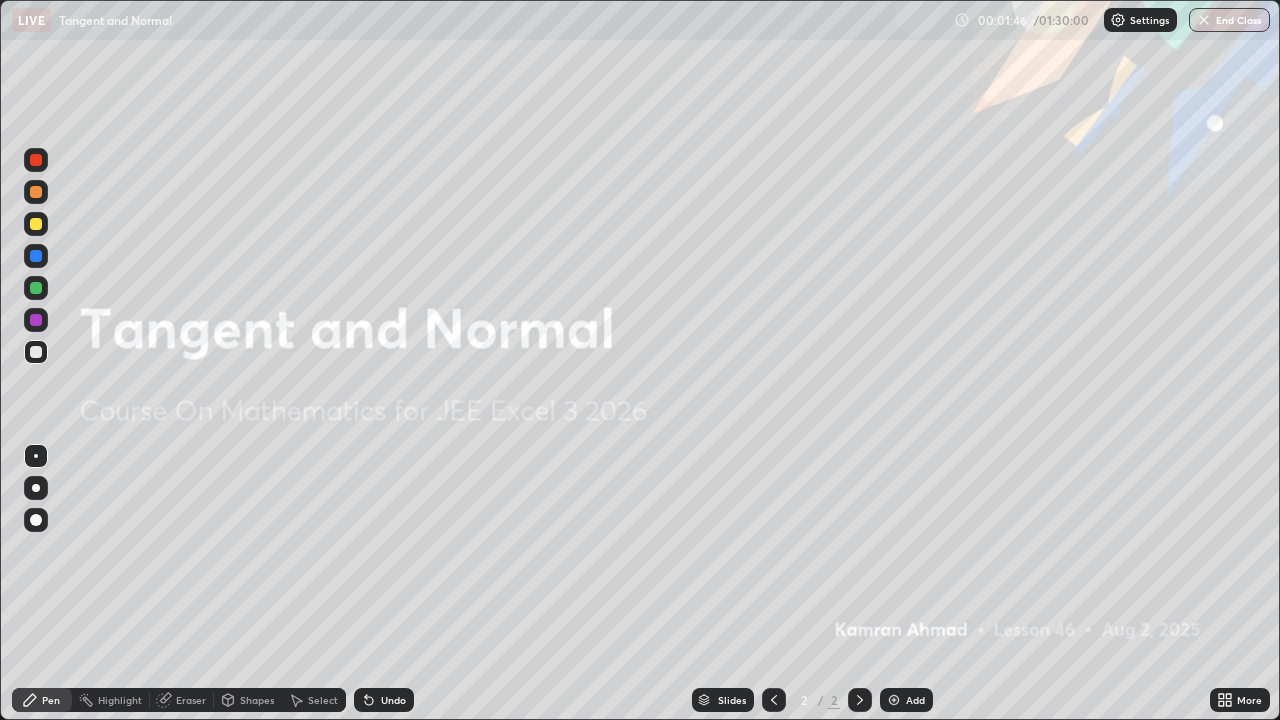 click at bounding box center (894, 700) 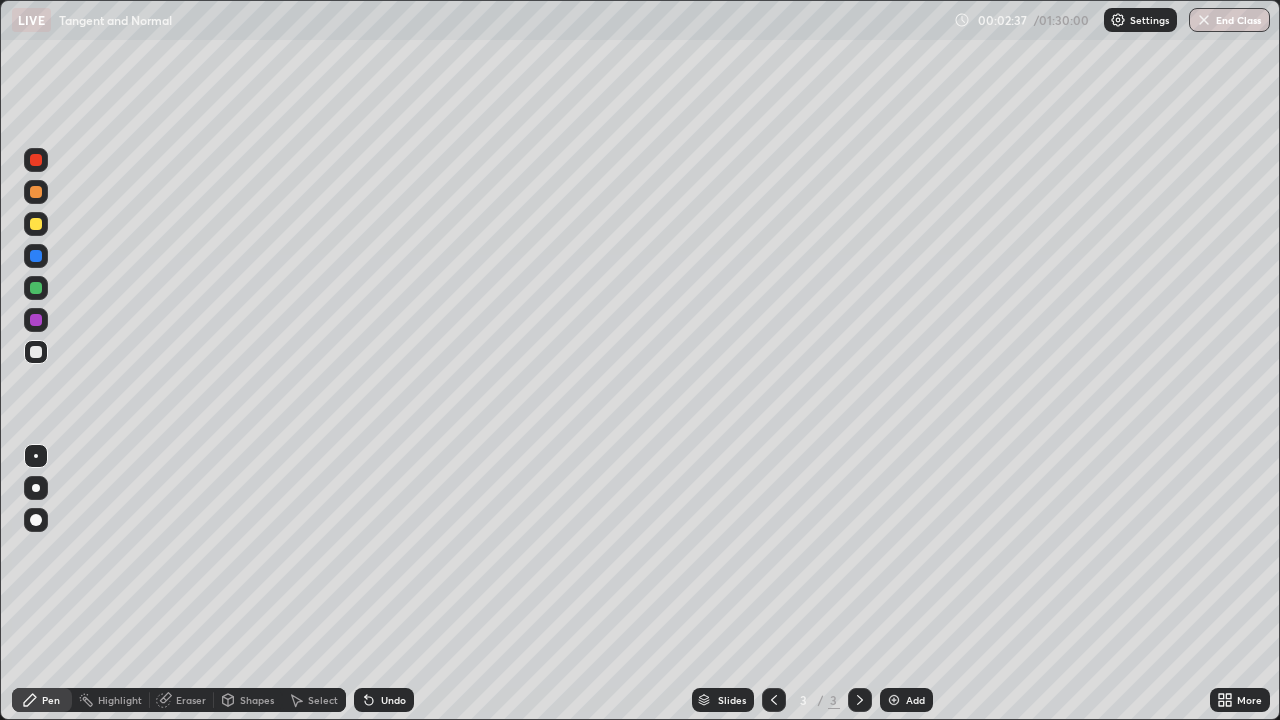 click on "Undo" at bounding box center (384, 700) 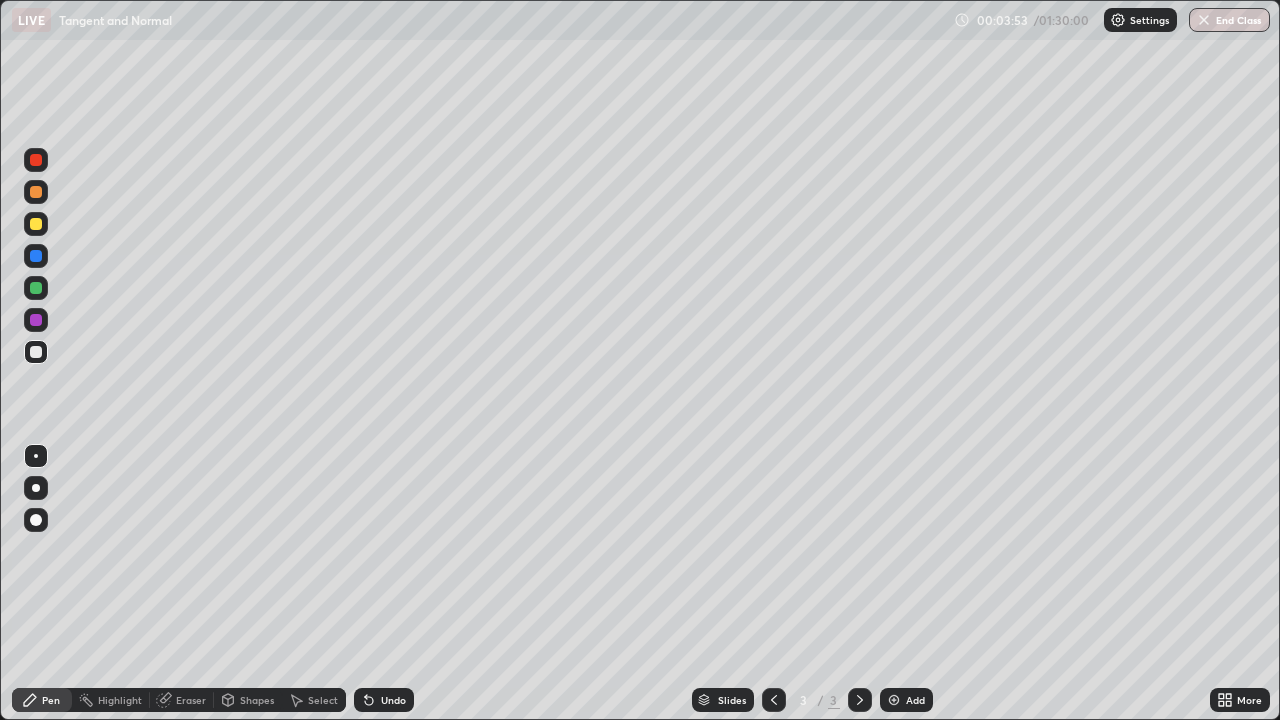 click on "Undo" at bounding box center [393, 700] 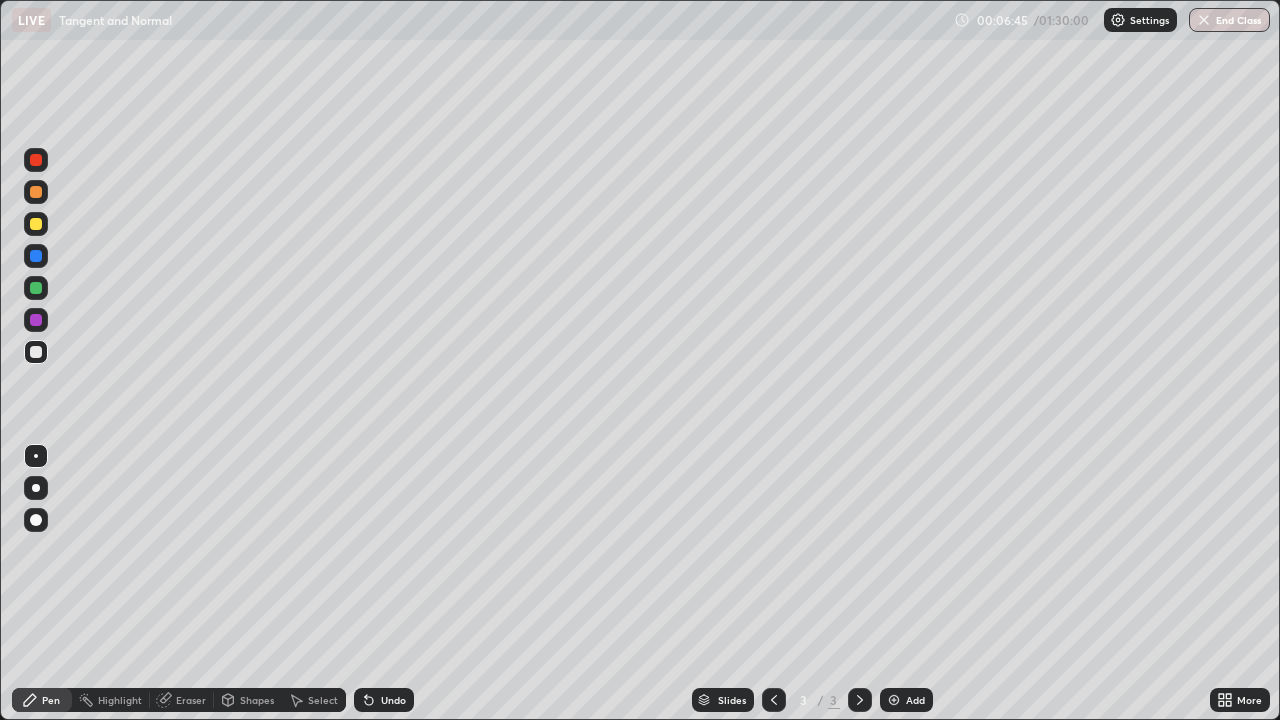 click on "Undo" at bounding box center (393, 700) 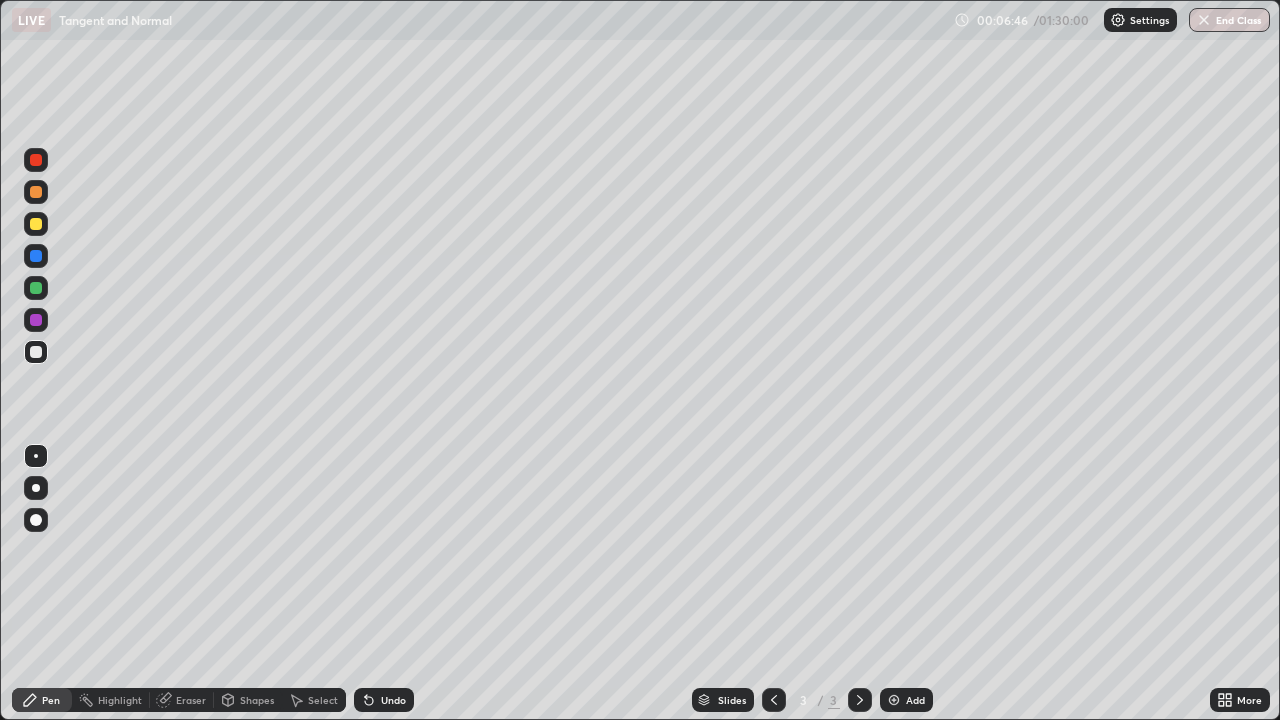 click on "Undo" at bounding box center (393, 700) 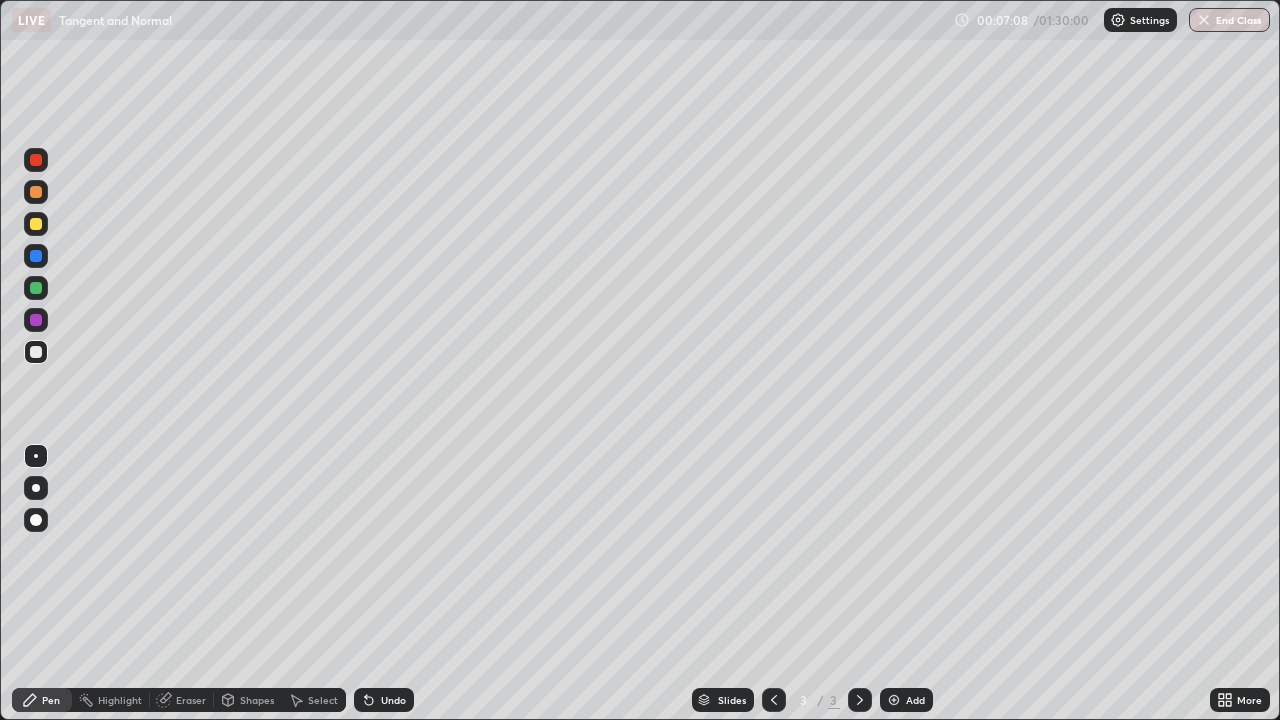 click at bounding box center [860, 700] 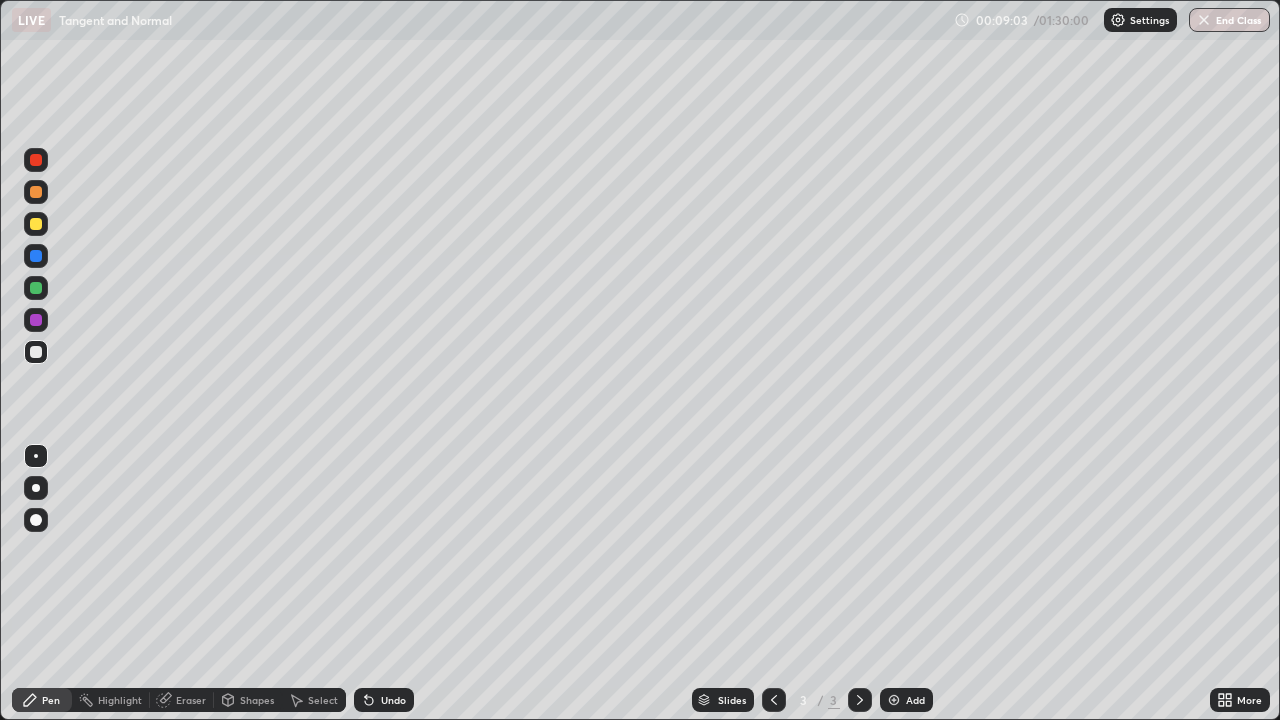 click on "Add" at bounding box center [906, 700] 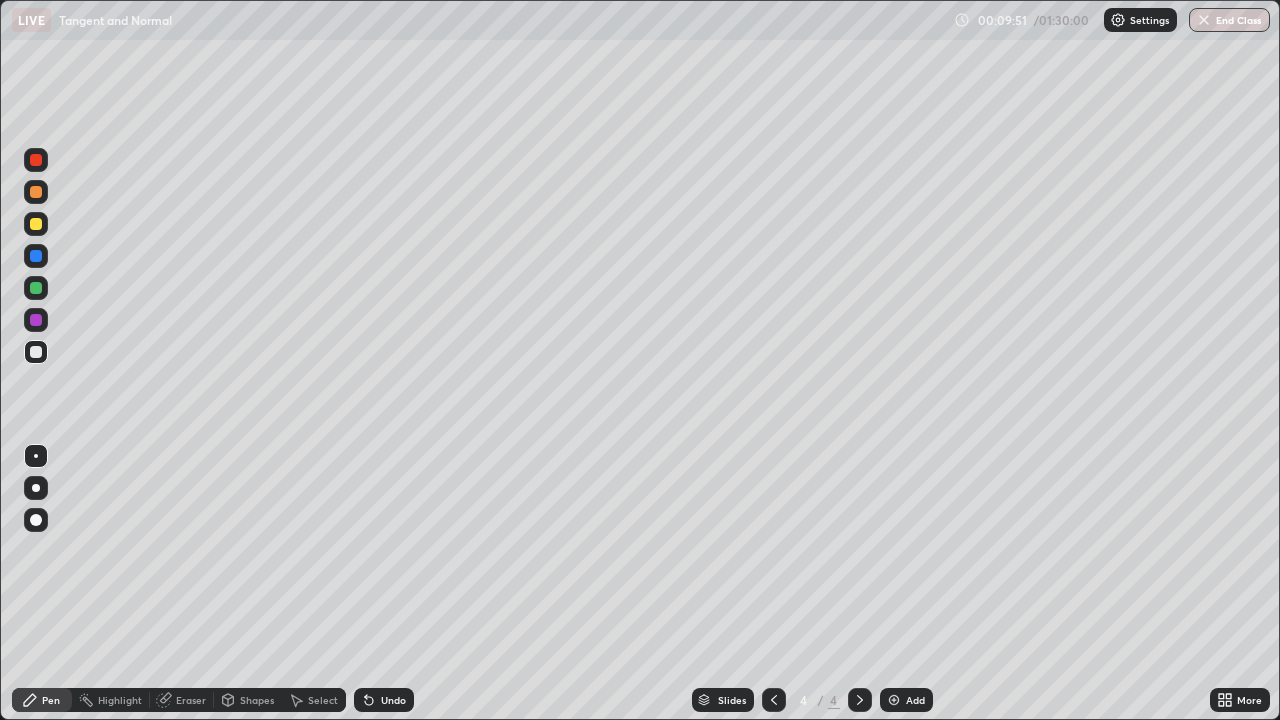 click at bounding box center [36, 224] 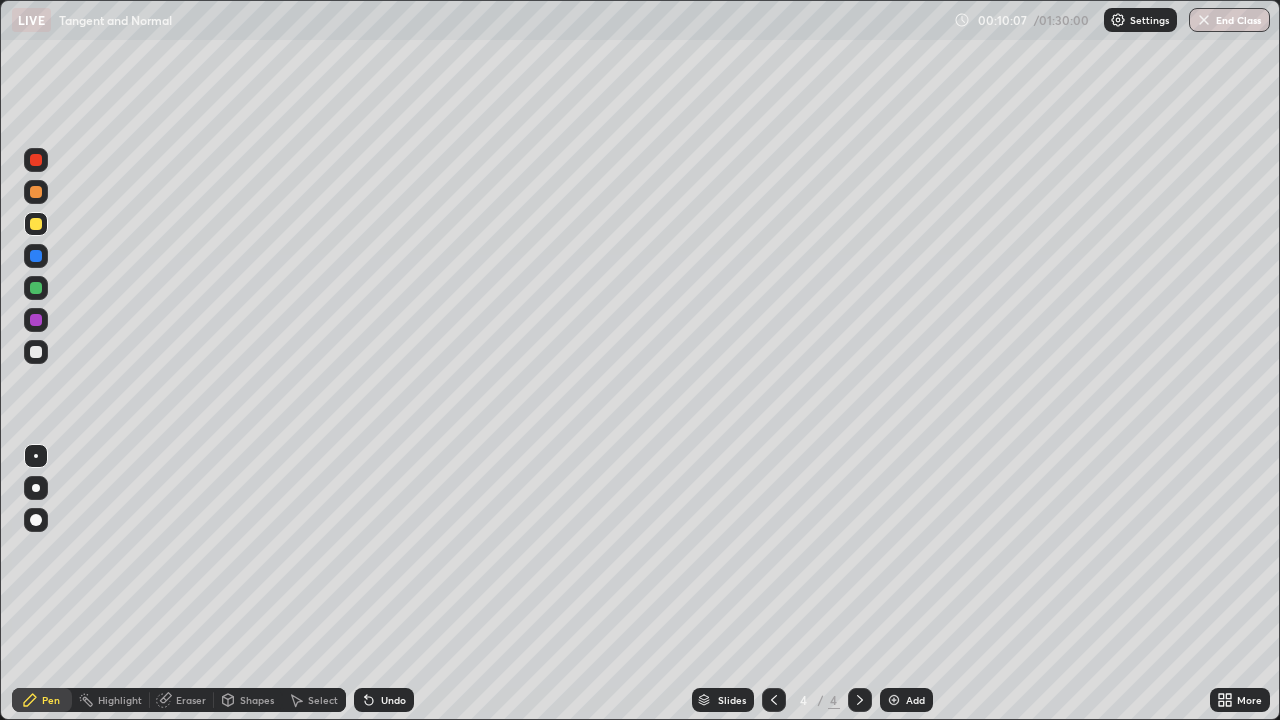 click on "Undo" at bounding box center (393, 700) 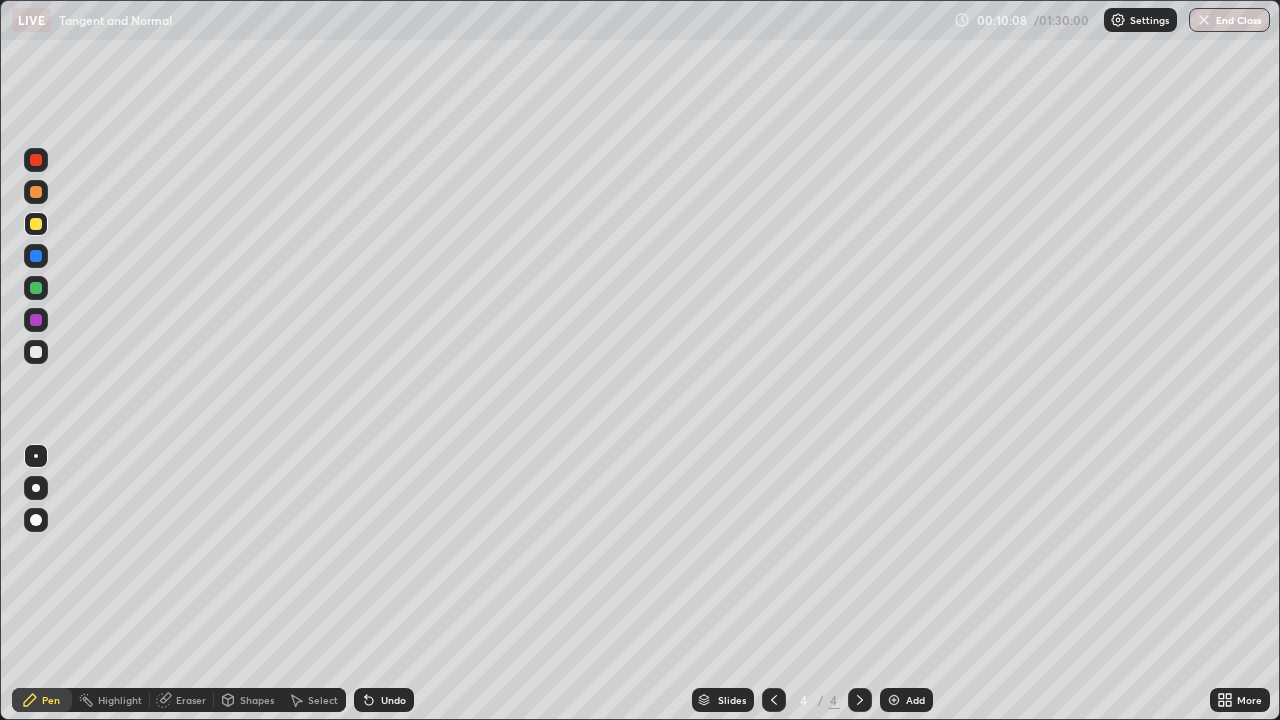 click on "Undo" at bounding box center [384, 700] 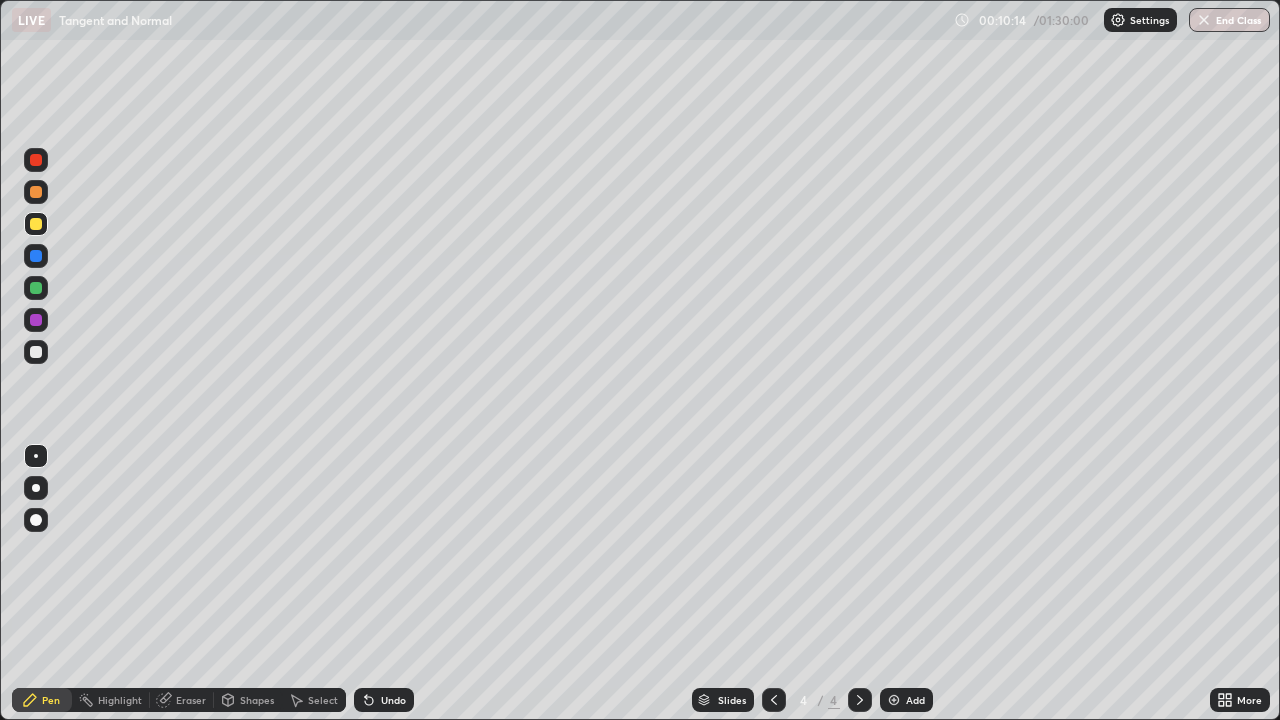 click on "Undo" at bounding box center [380, 700] 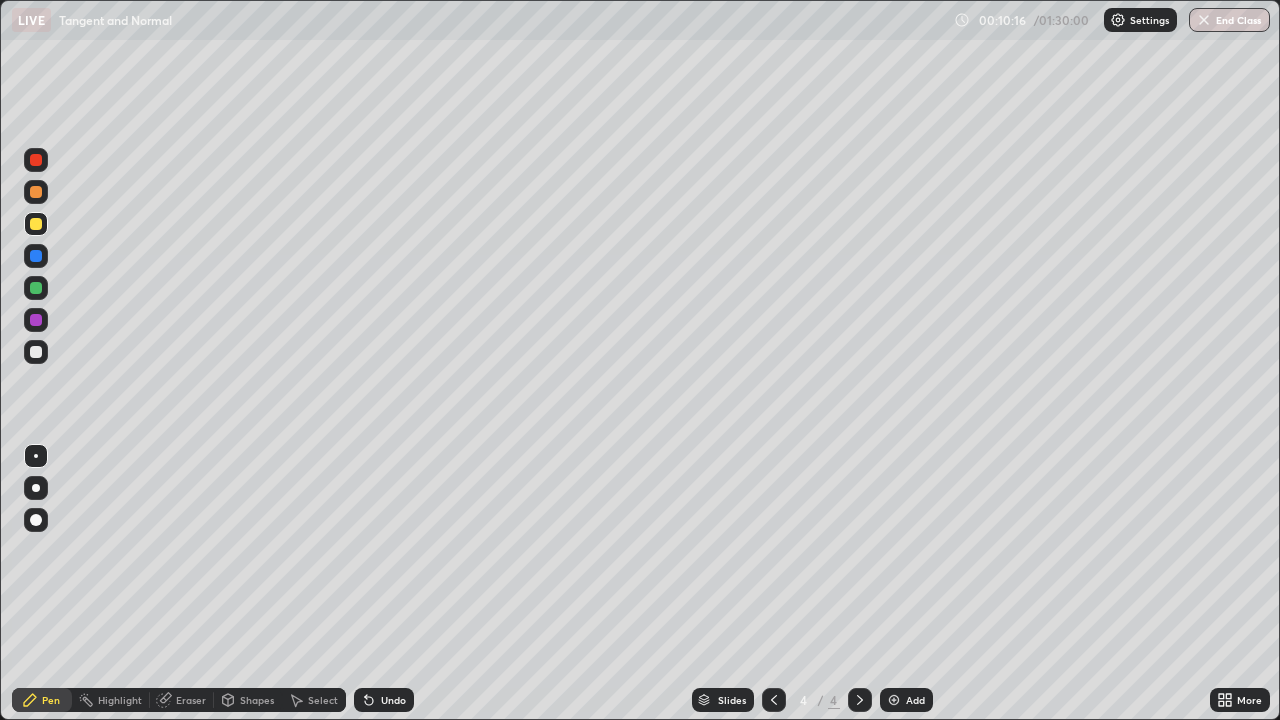 click at bounding box center (36, 352) 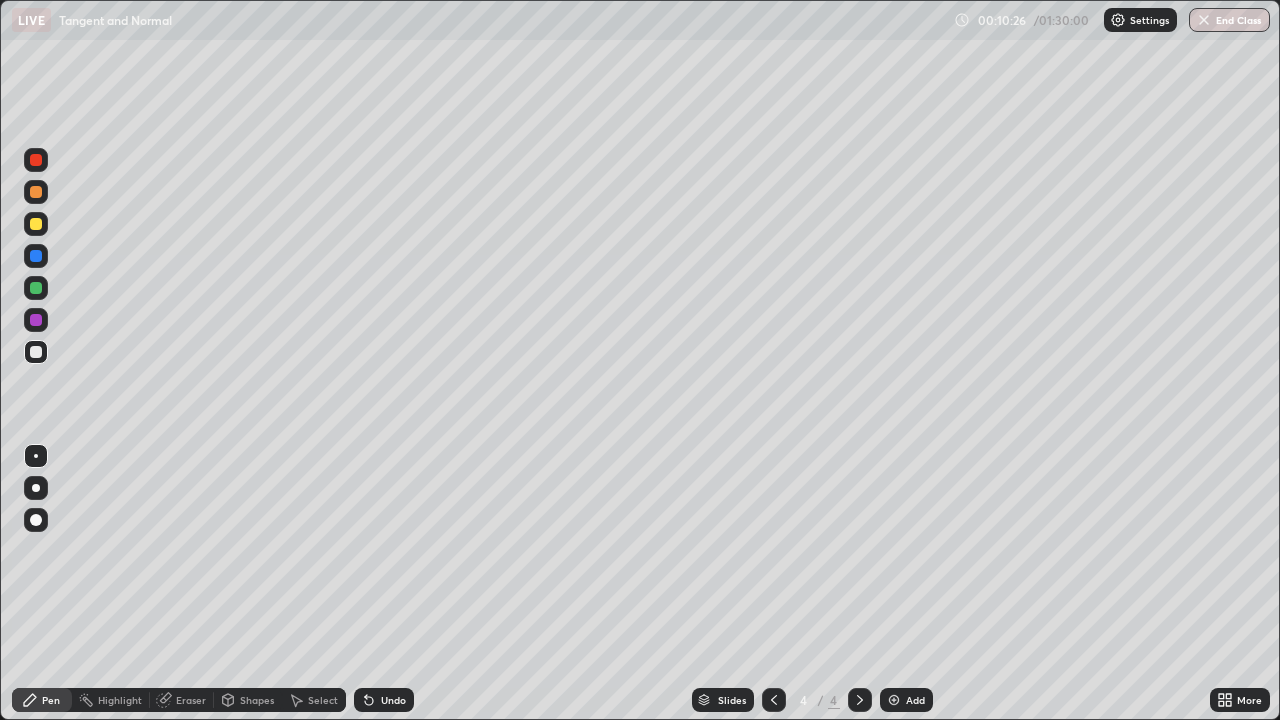 click at bounding box center (36, 192) 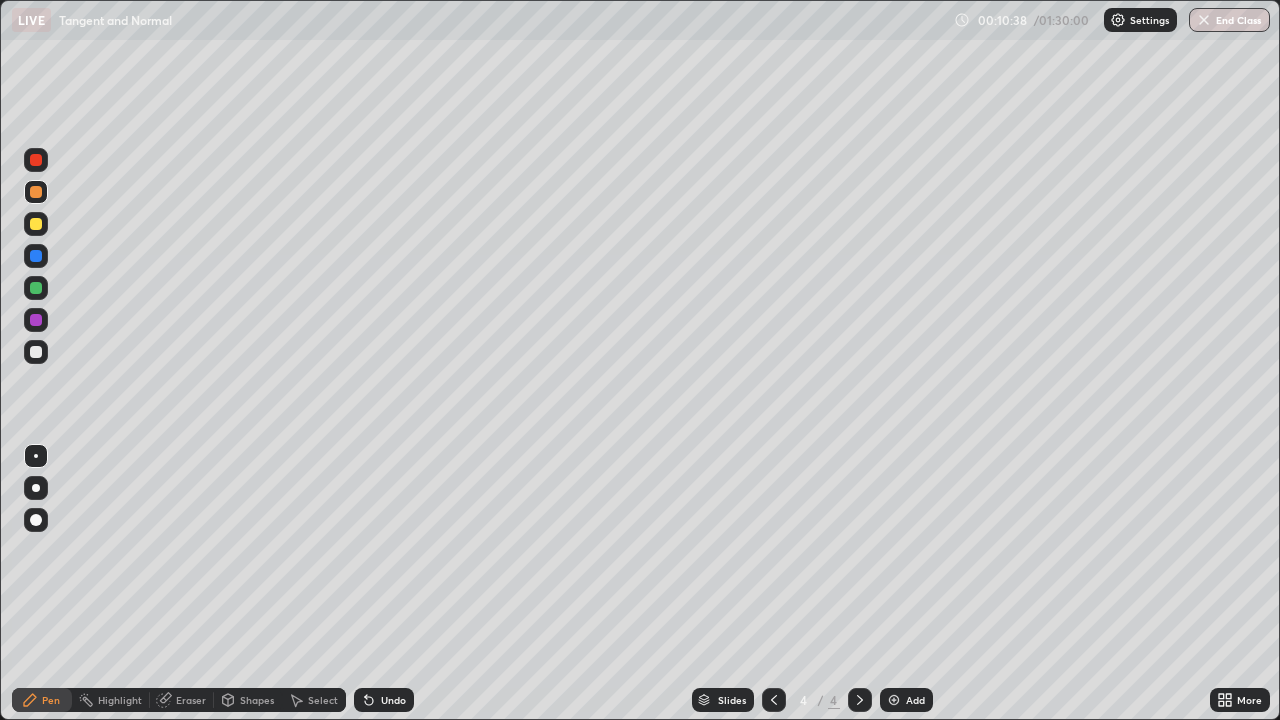 click at bounding box center (36, 288) 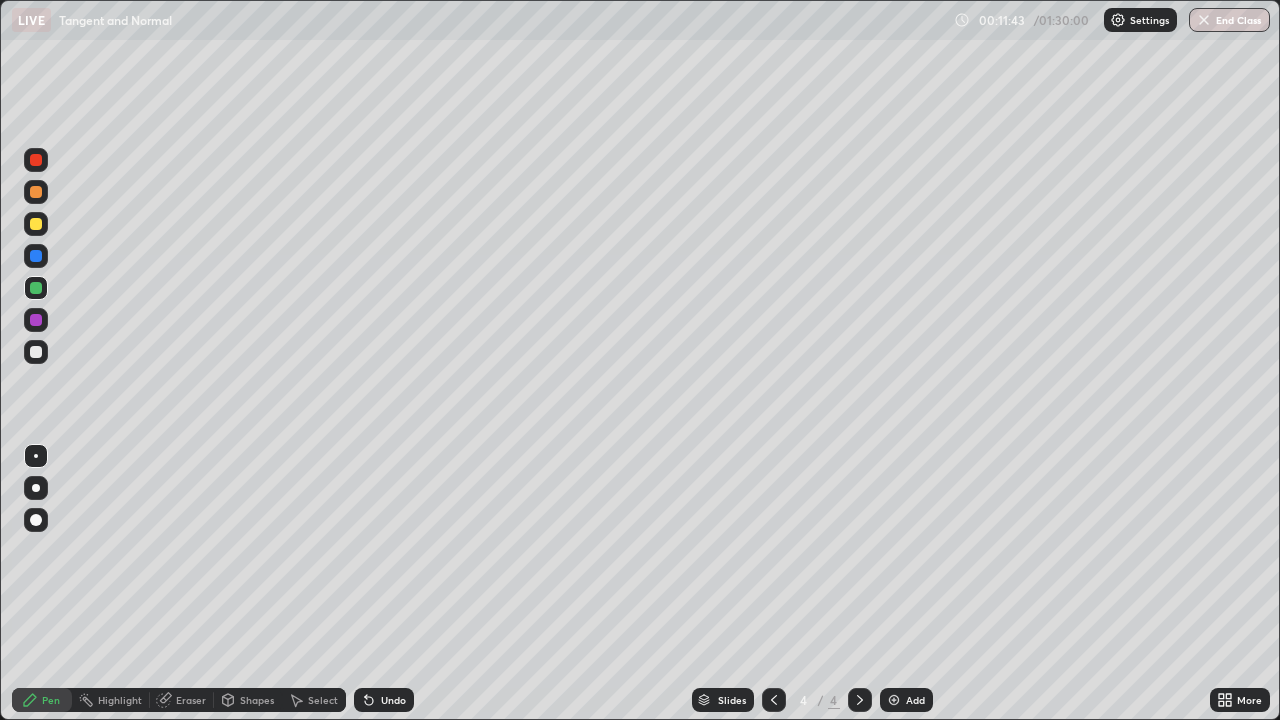 click on "Undo" at bounding box center (384, 700) 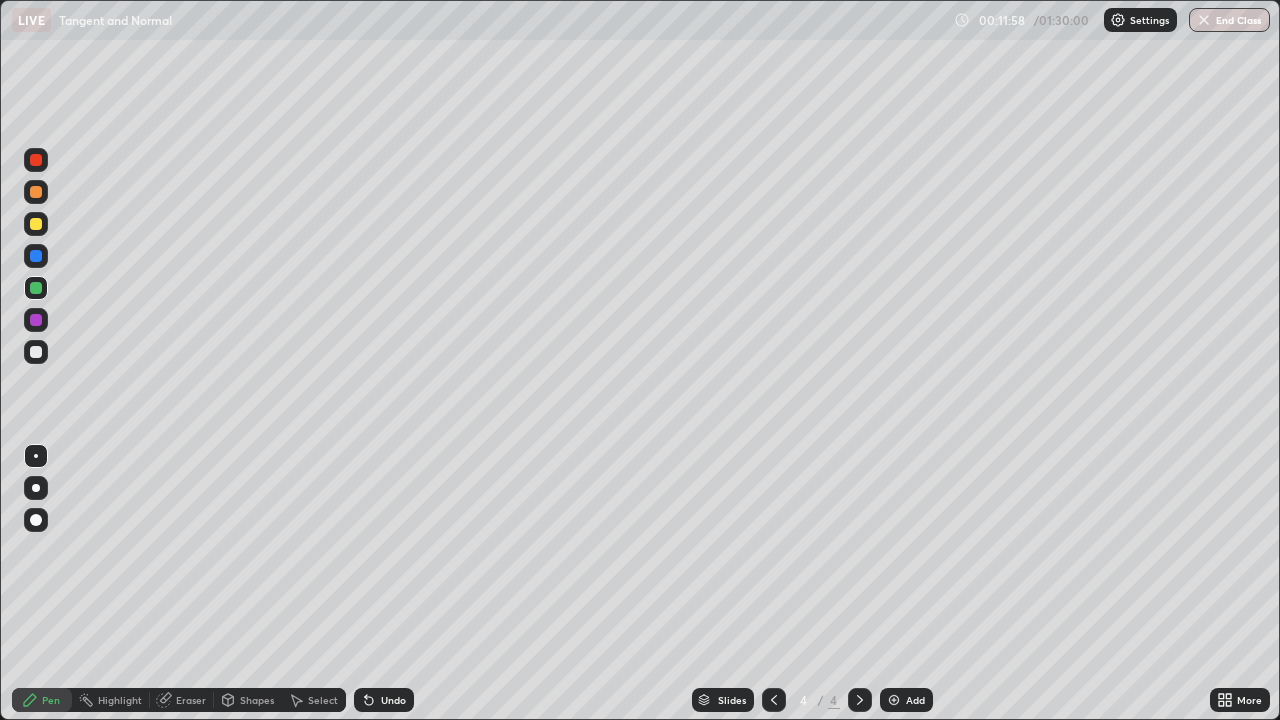 click at bounding box center (36, 288) 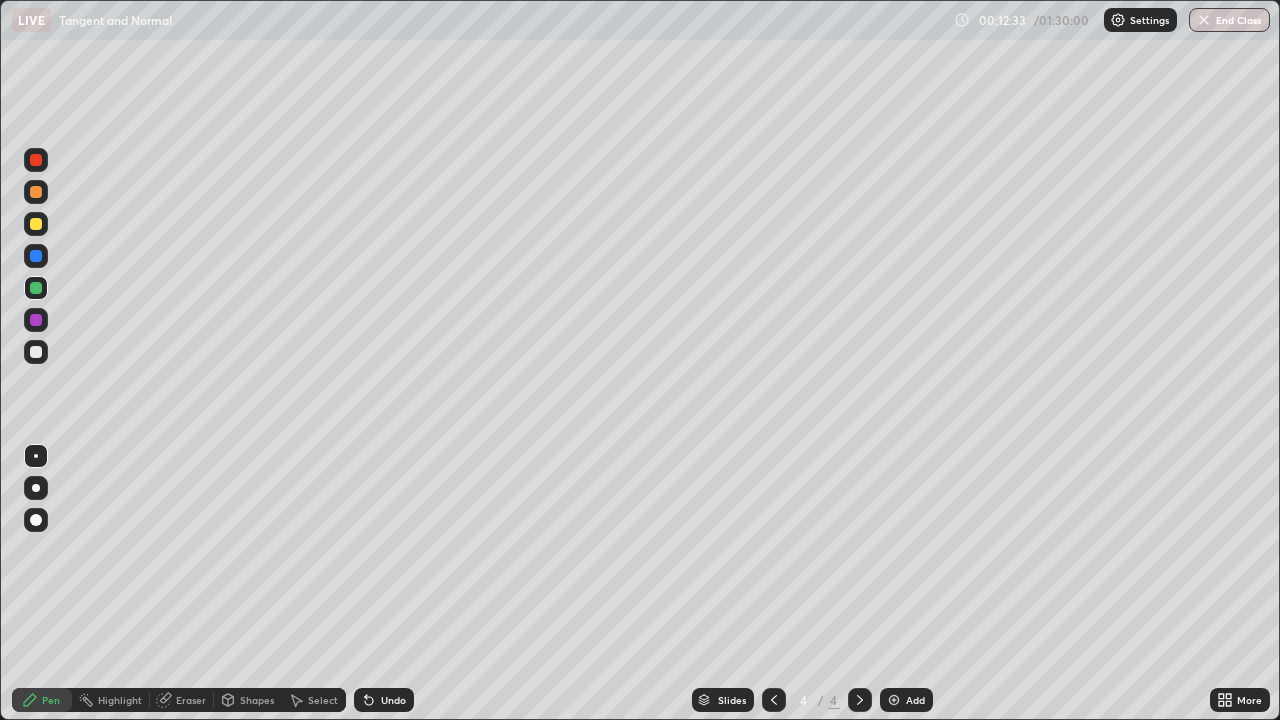 click on "Undo" at bounding box center (393, 700) 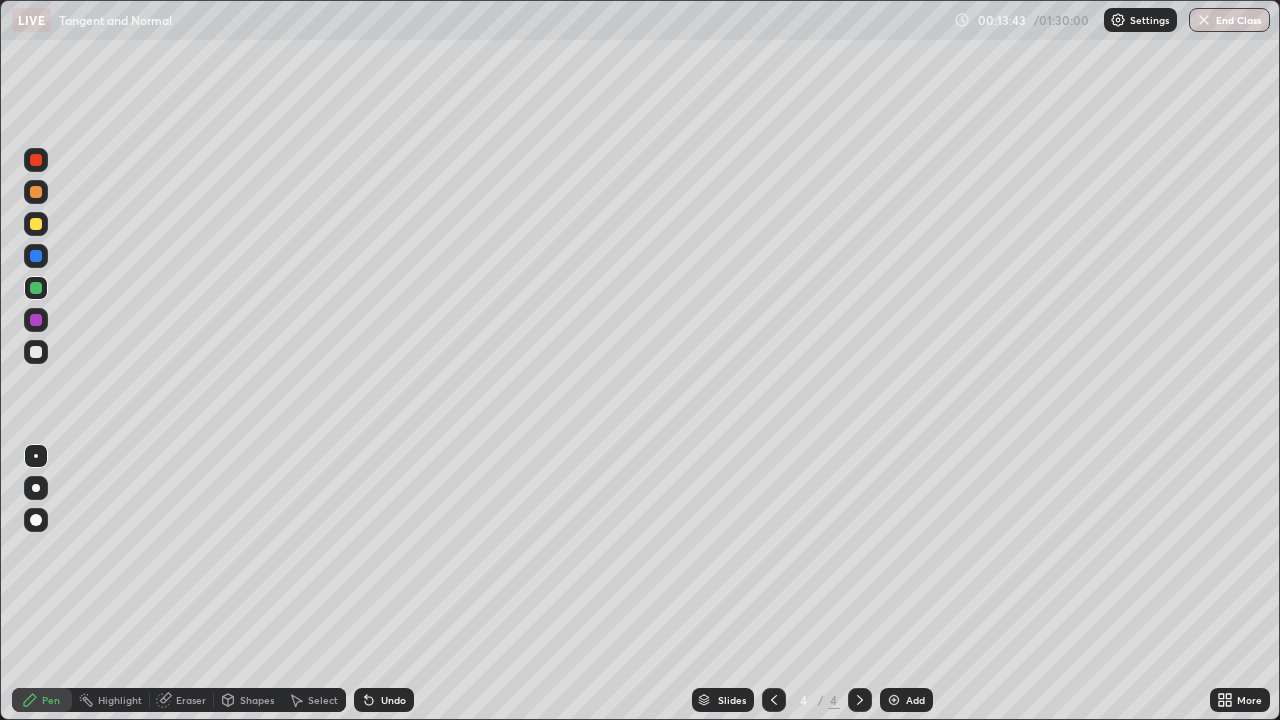 click on "Eraser" at bounding box center [182, 700] 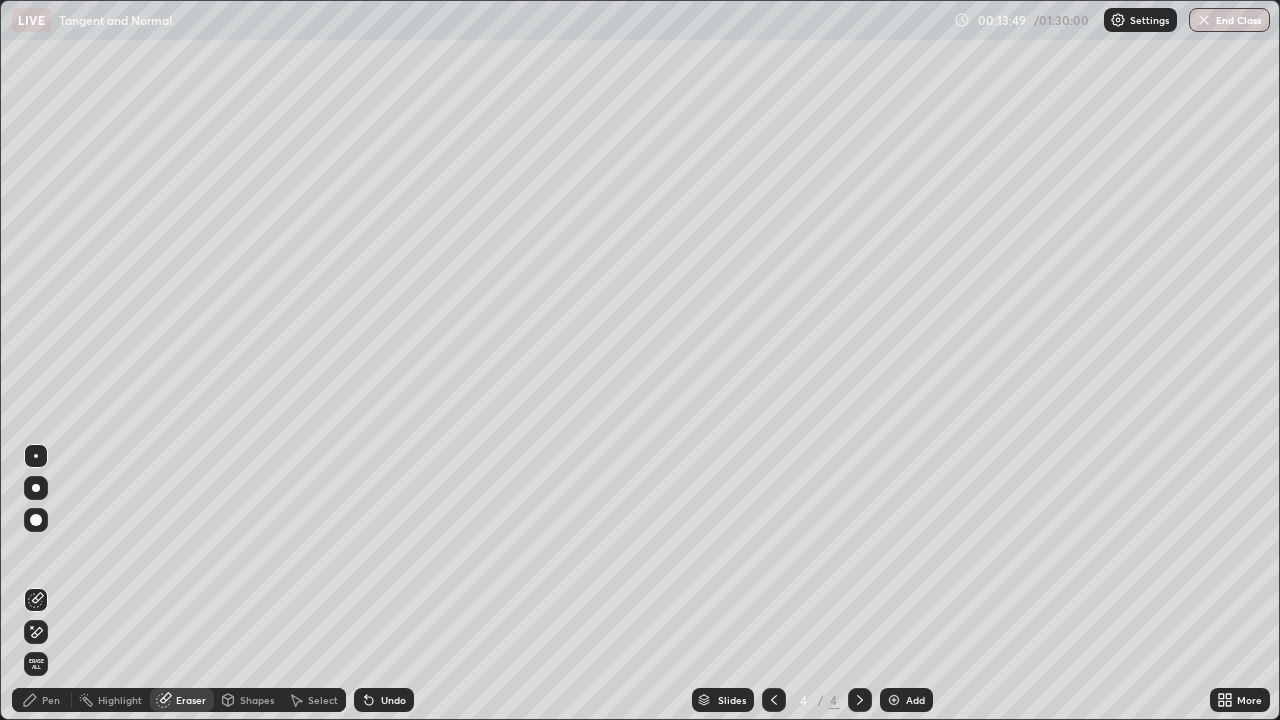 click on "Pen" at bounding box center [51, 700] 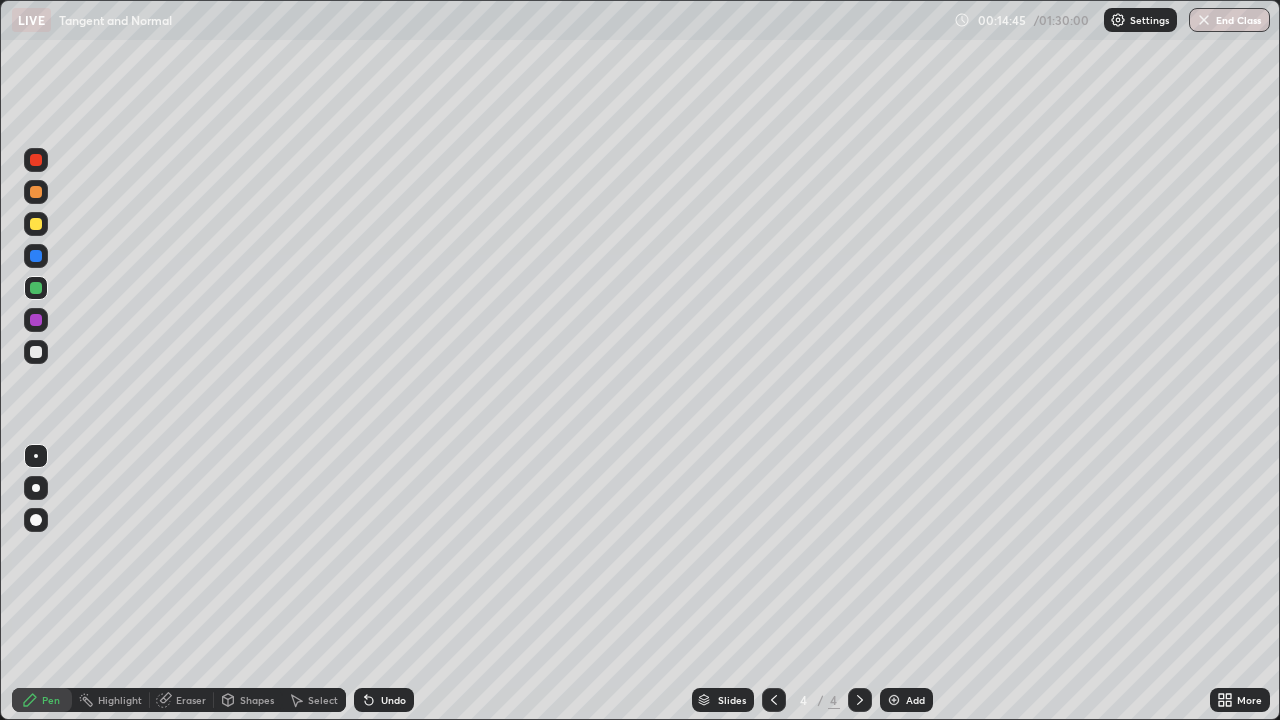 click on "Undo" at bounding box center (393, 700) 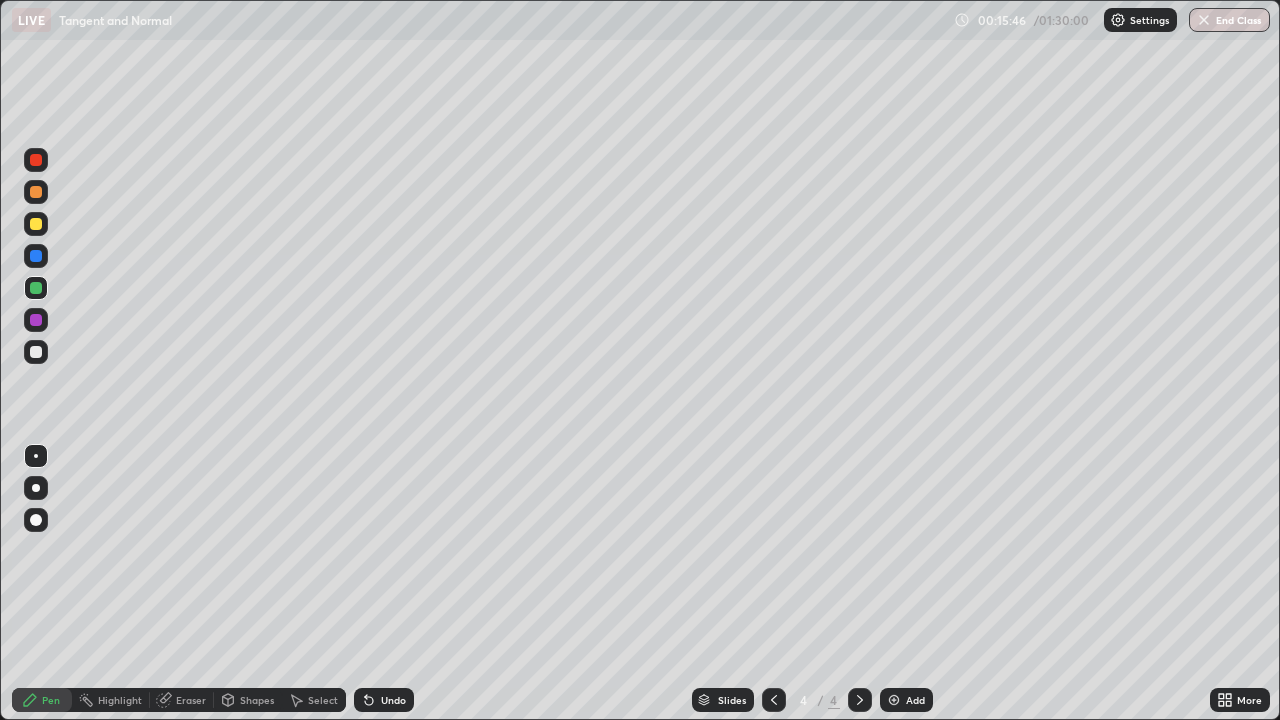click on "Undo" at bounding box center [393, 700] 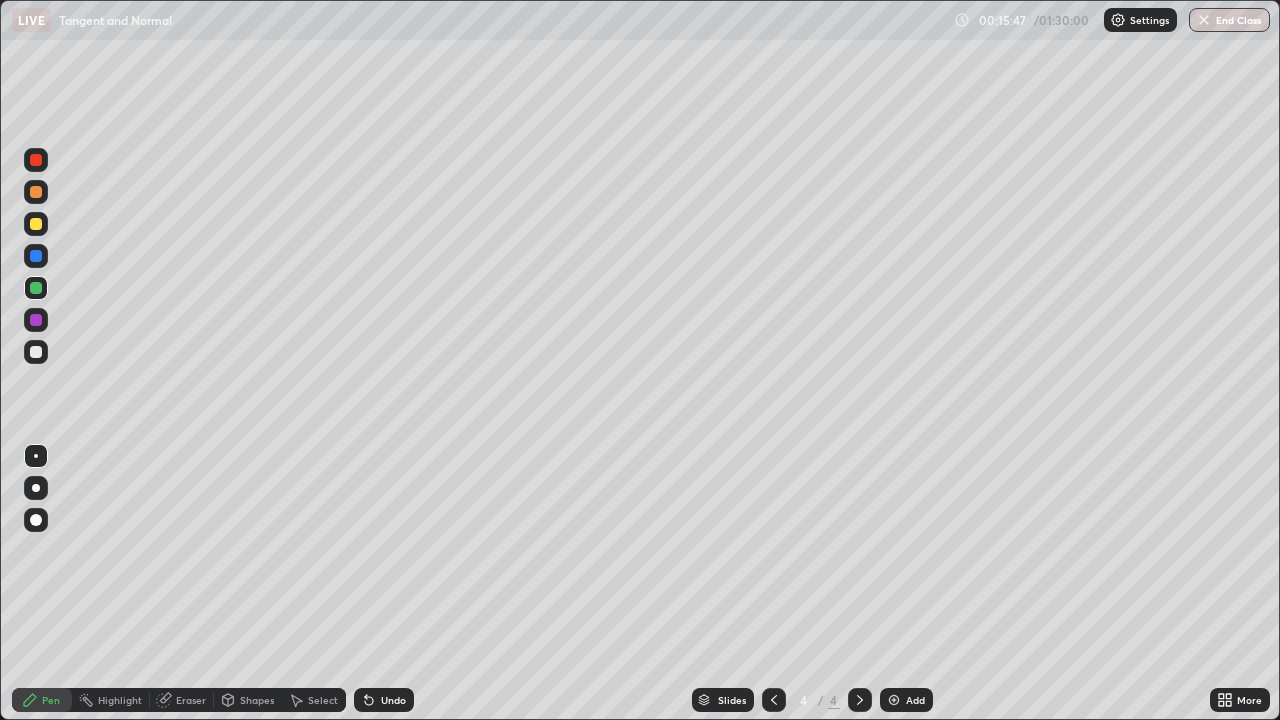click on "Undo" at bounding box center (384, 700) 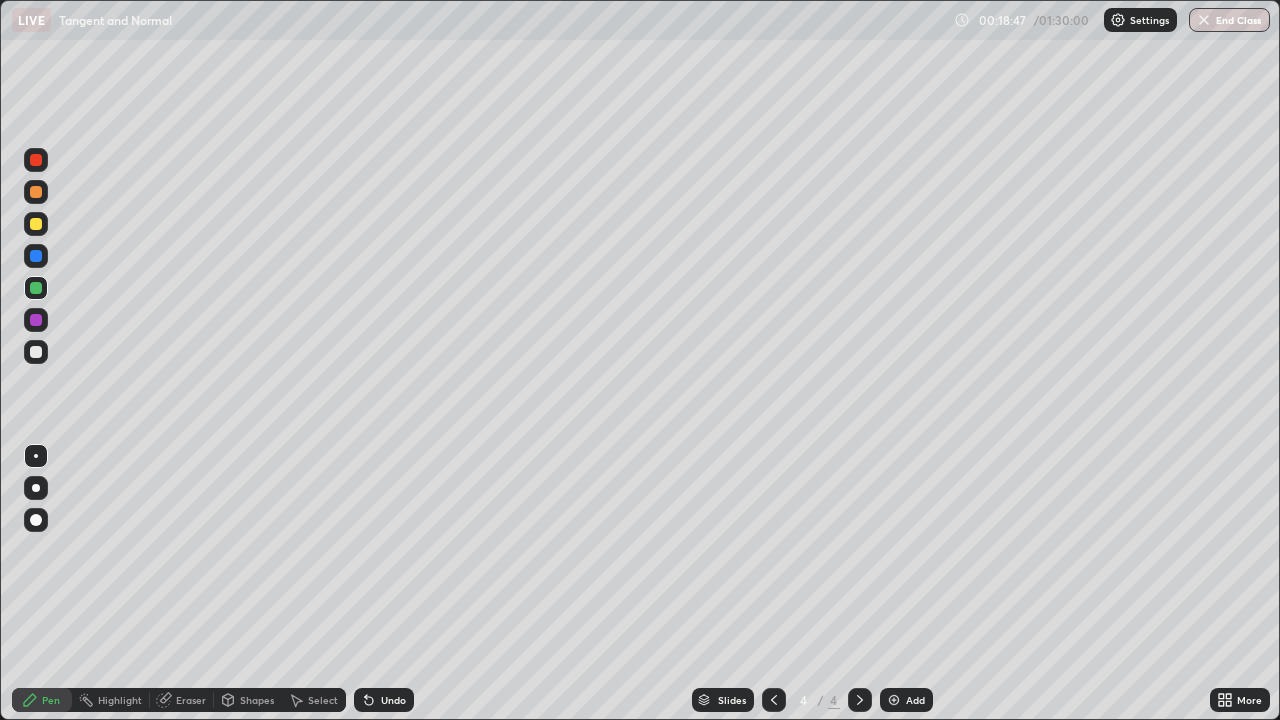 click on "Add" at bounding box center [906, 700] 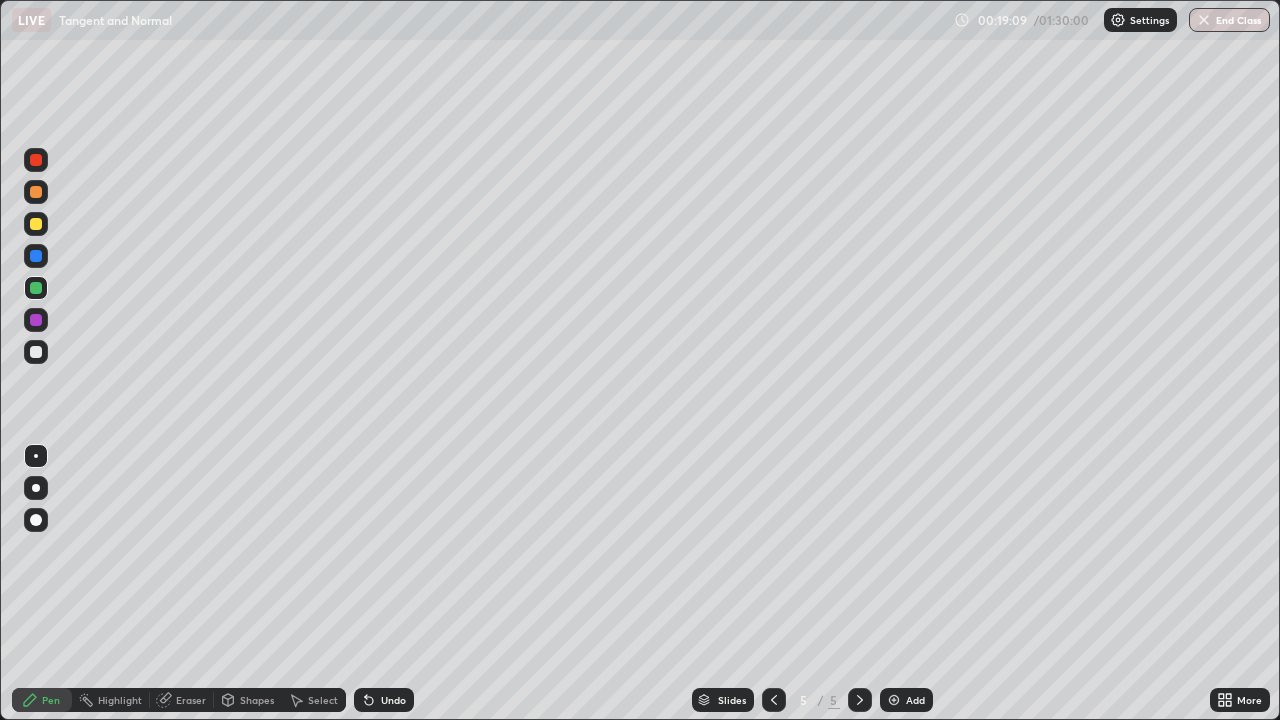 click on "Undo" at bounding box center (384, 700) 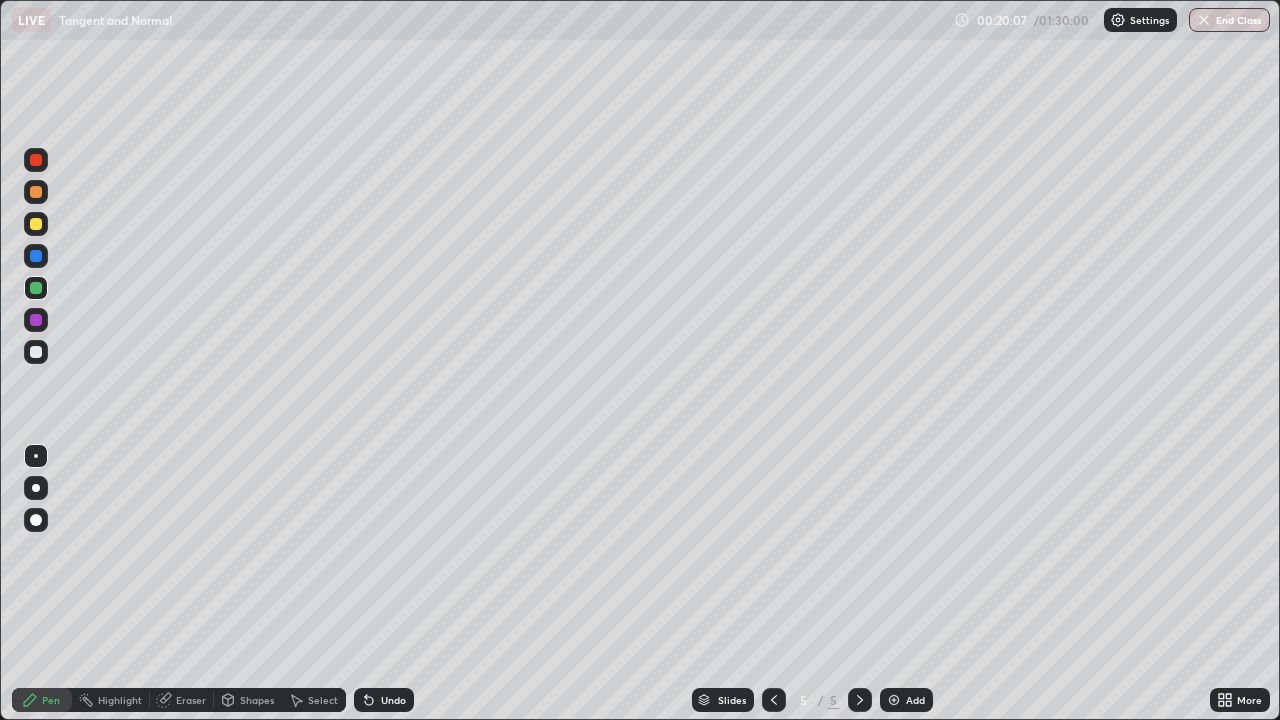 click on "Undo" at bounding box center (393, 700) 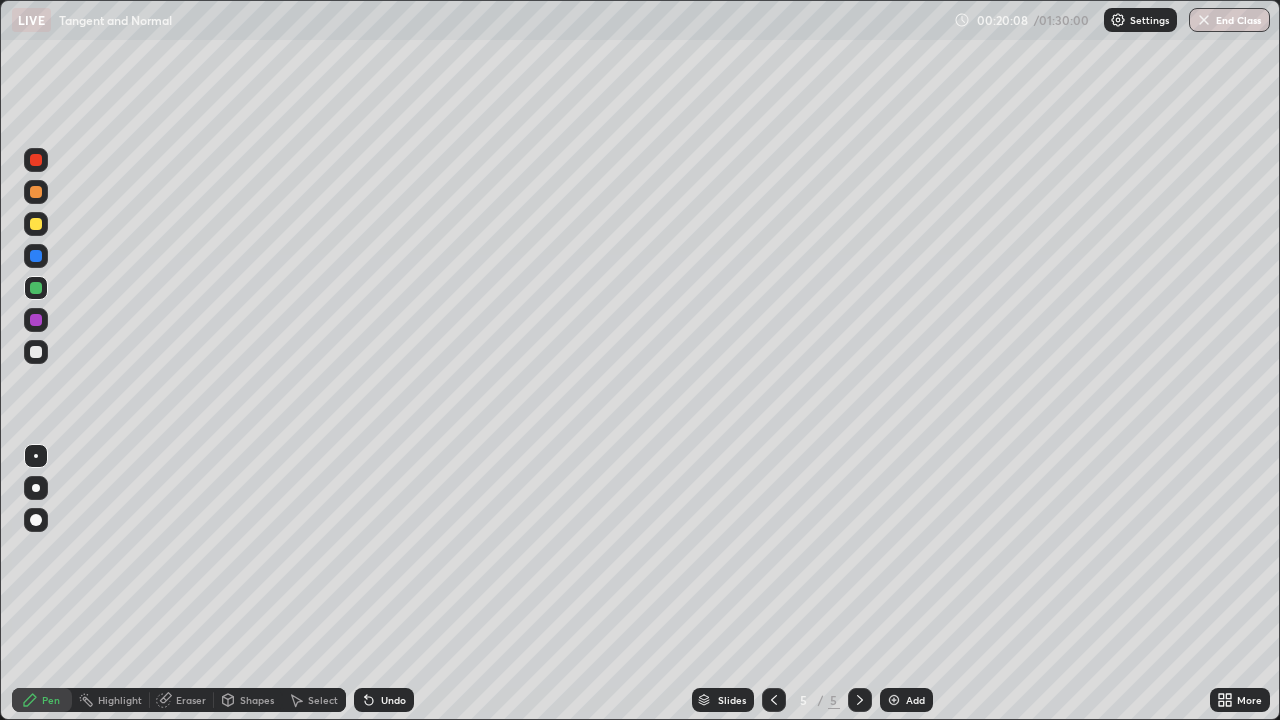 click on "Undo" at bounding box center [393, 700] 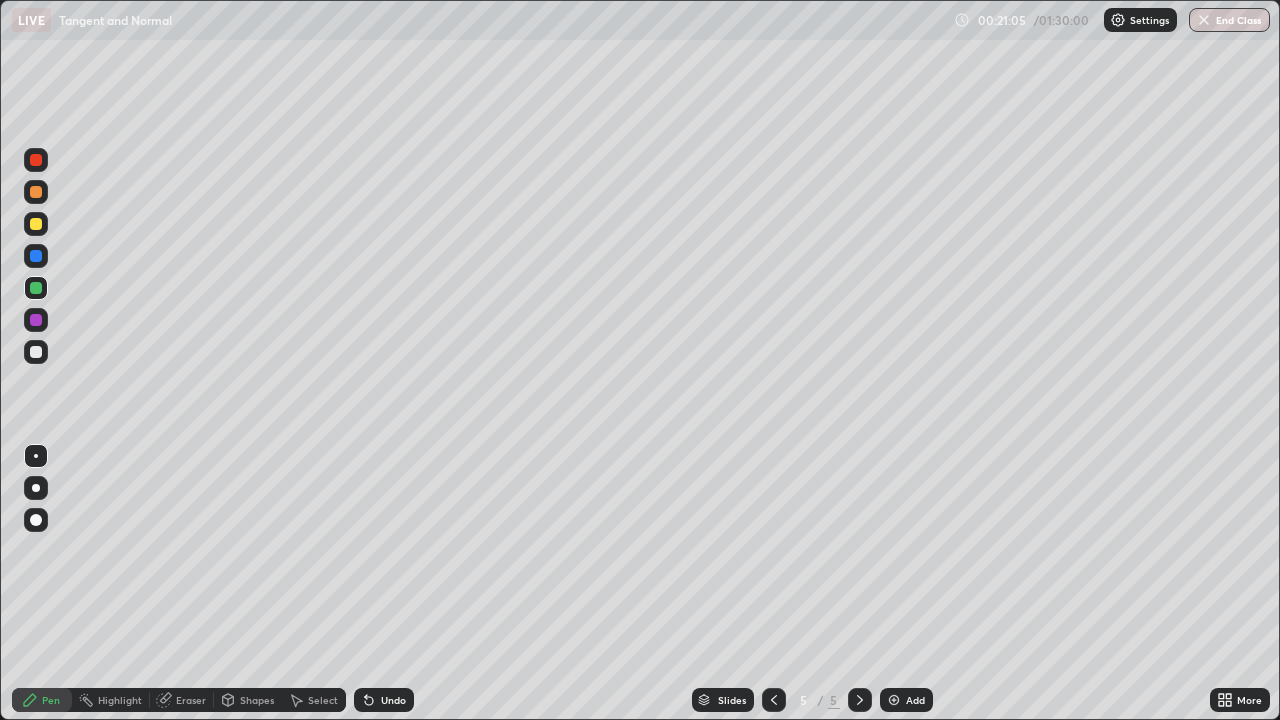 click at bounding box center (36, 352) 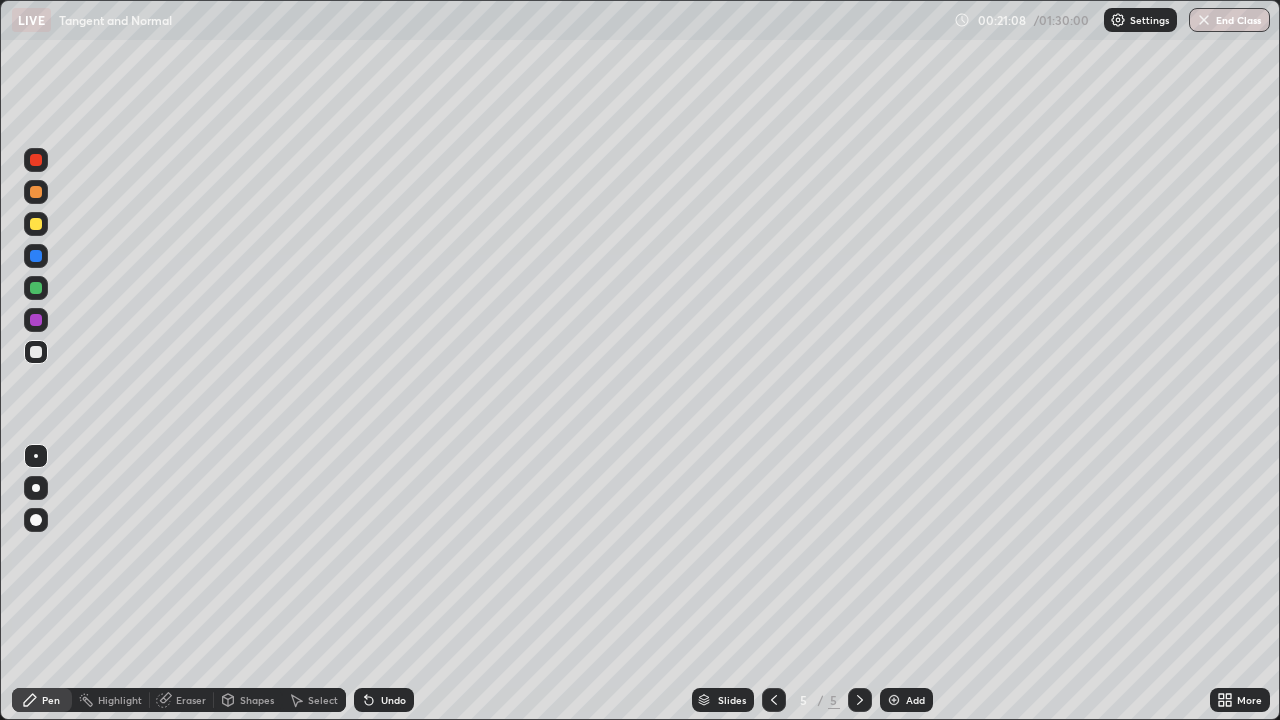click 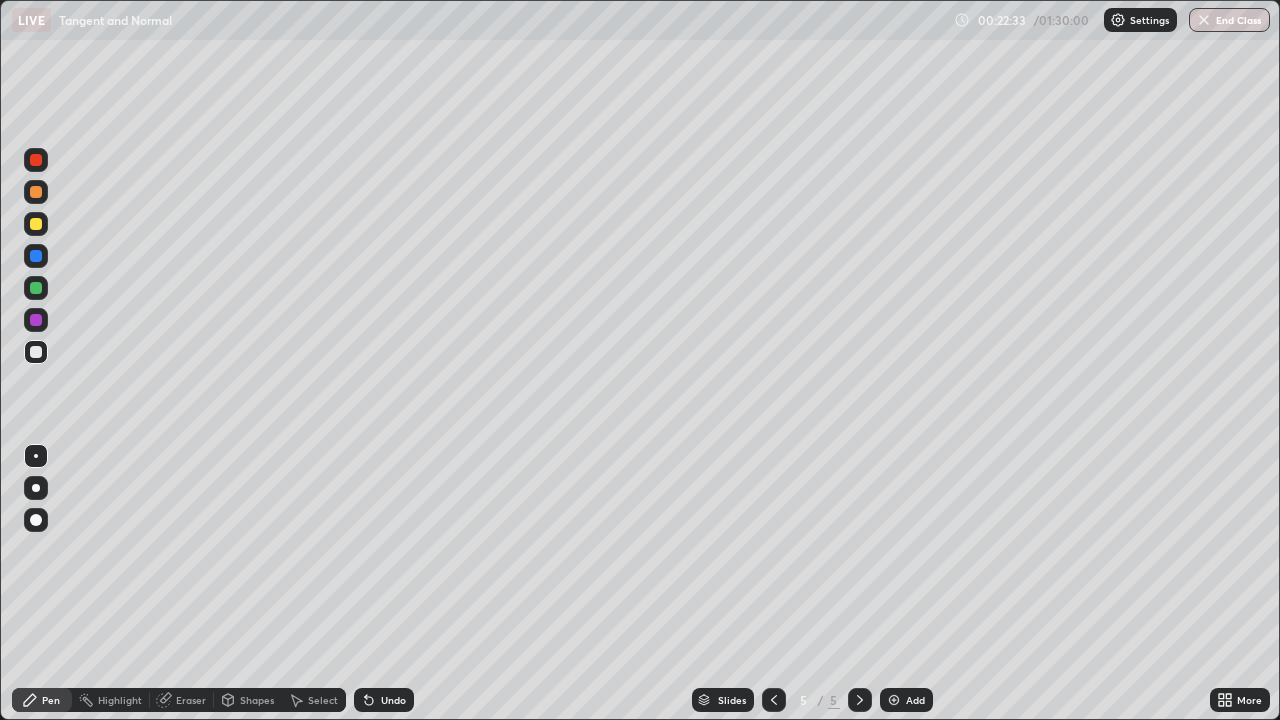 click at bounding box center [774, 700] 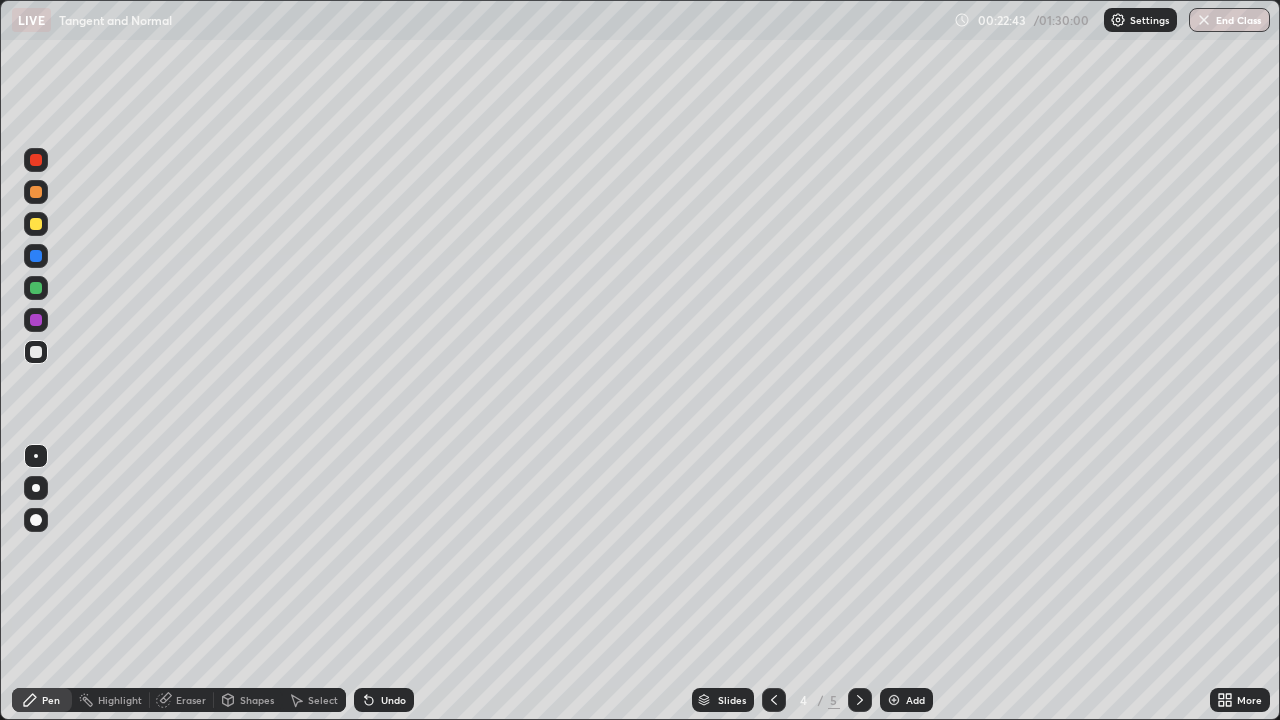 click at bounding box center [860, 700] 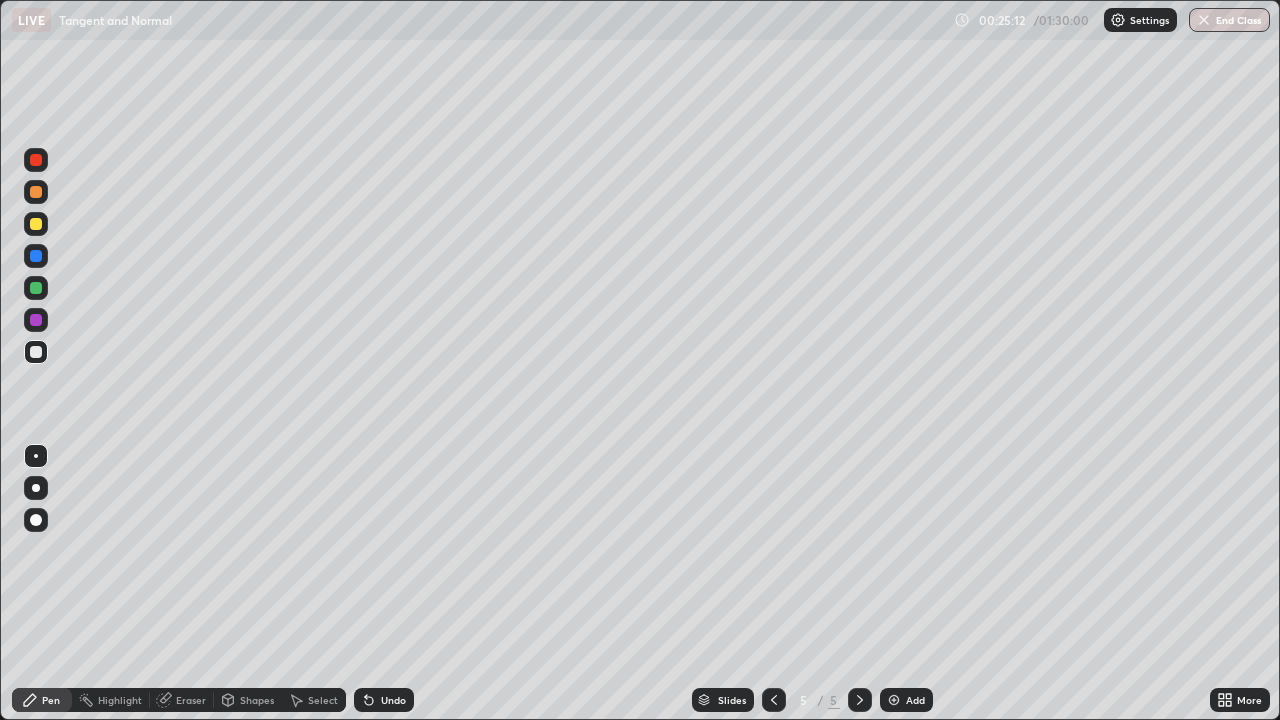 click on "Undo" at bounding box center (384, 700) 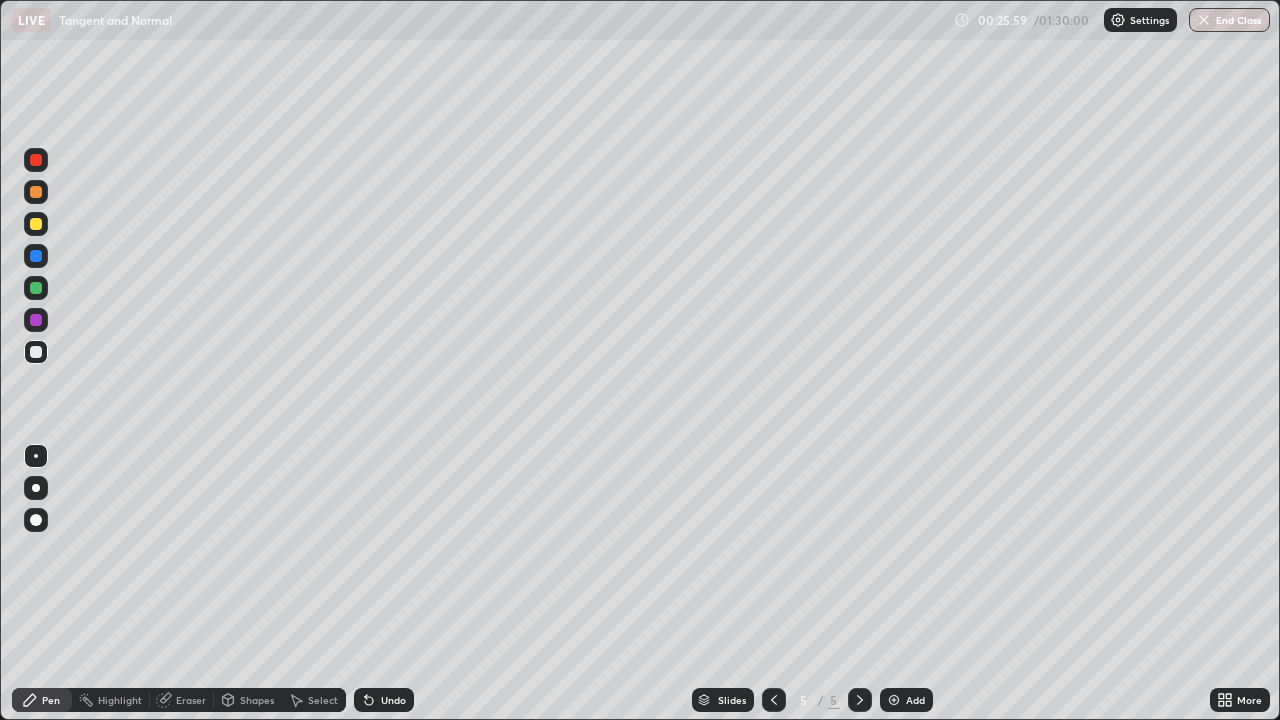 click on "Undo" at bounding box center (384, 700) 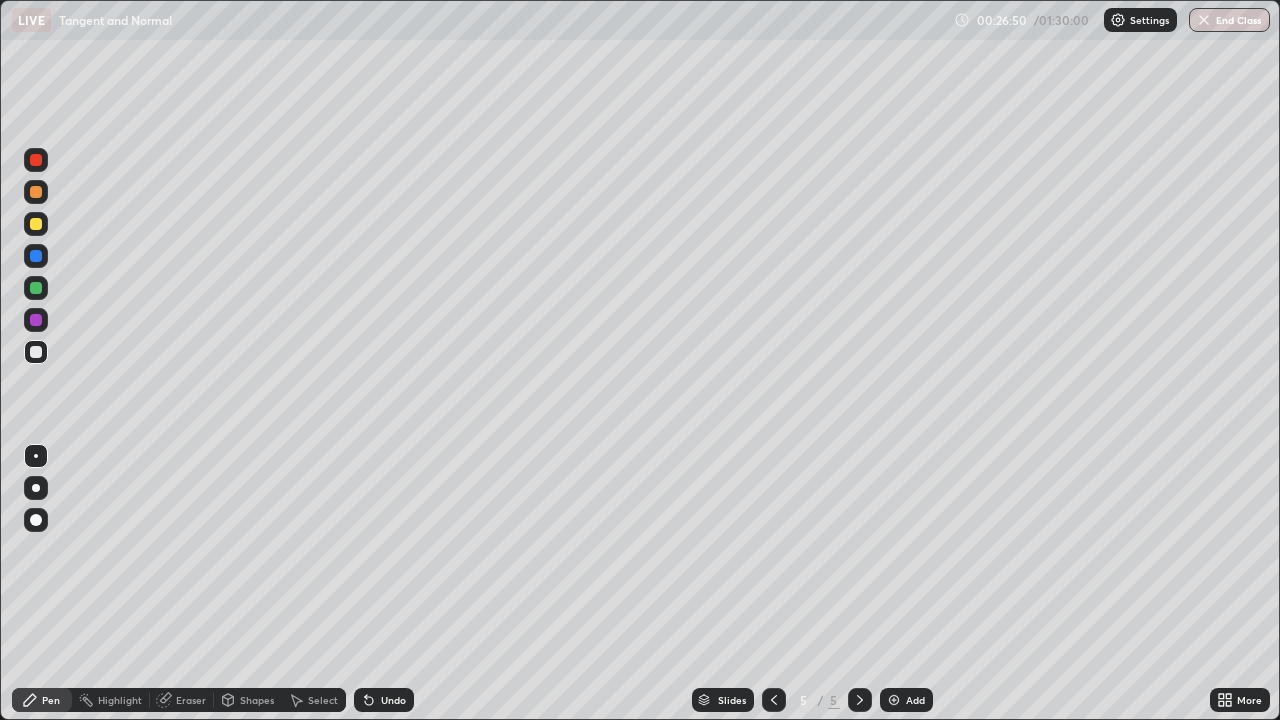 click on "Eraser" at bounding box center [191, 700] 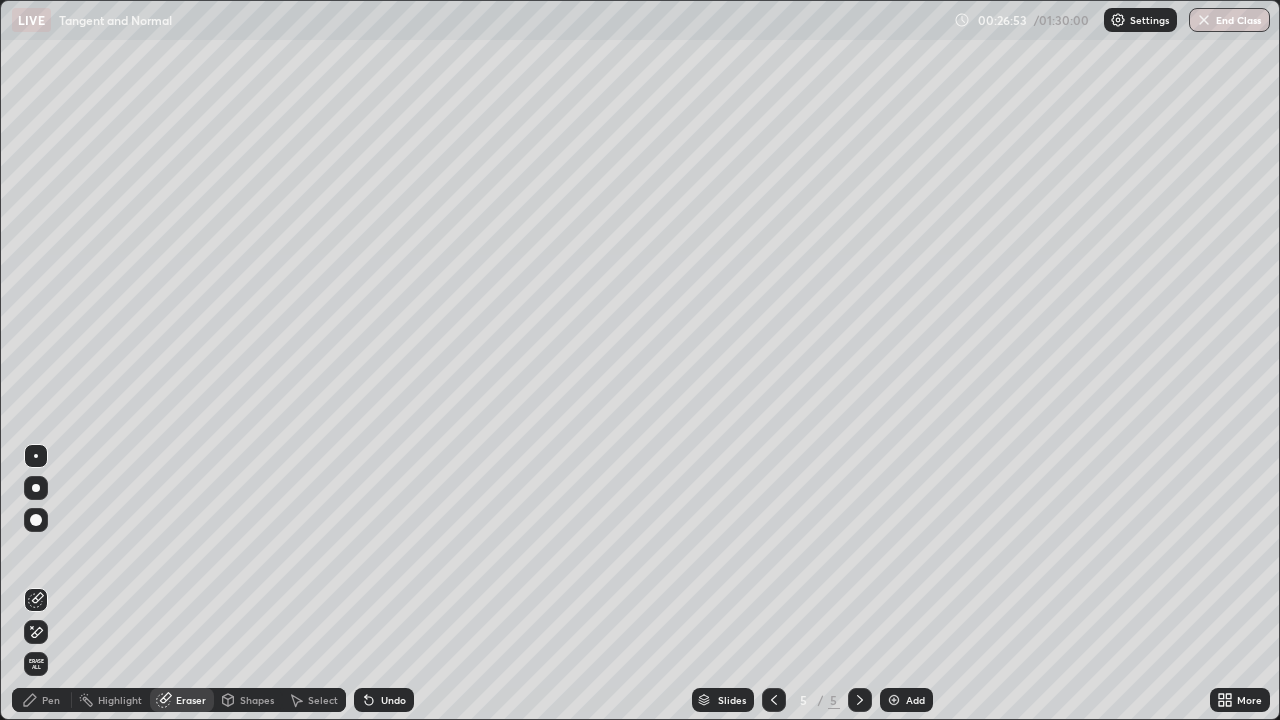 click on "Pen" at bounding box center [51, 700] 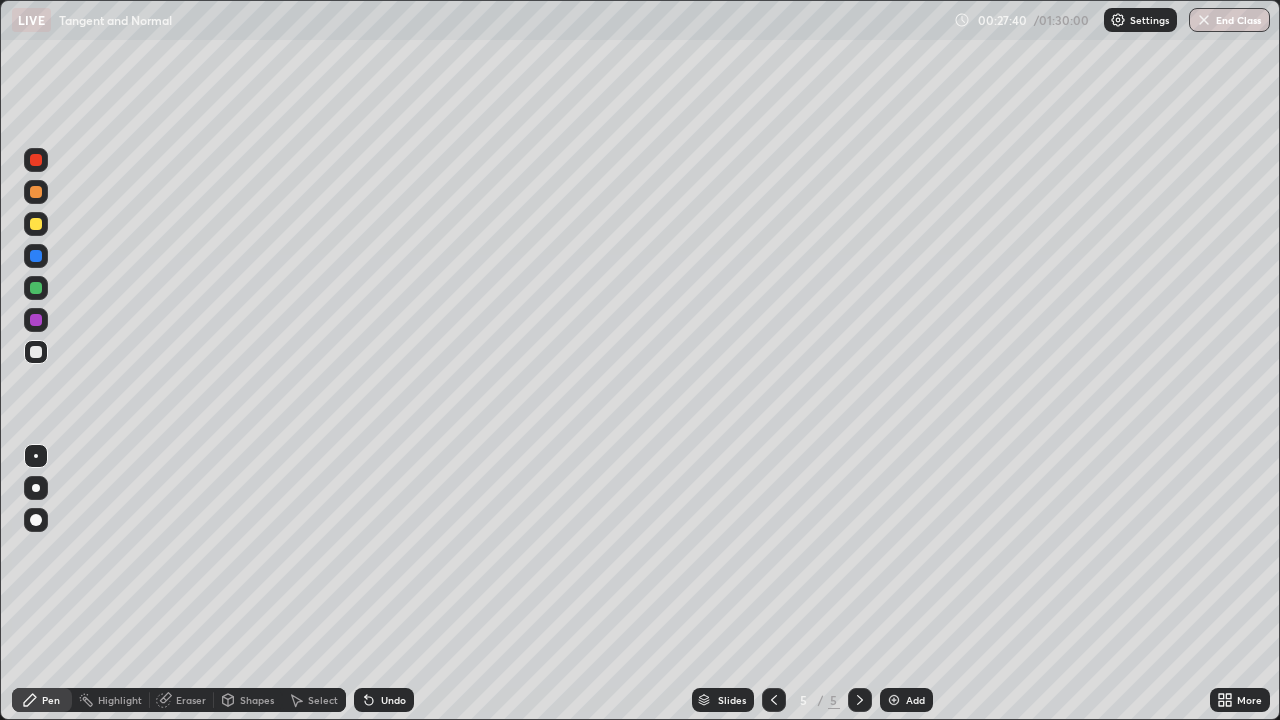 click on "Undo" at bounding box center (393, 700) 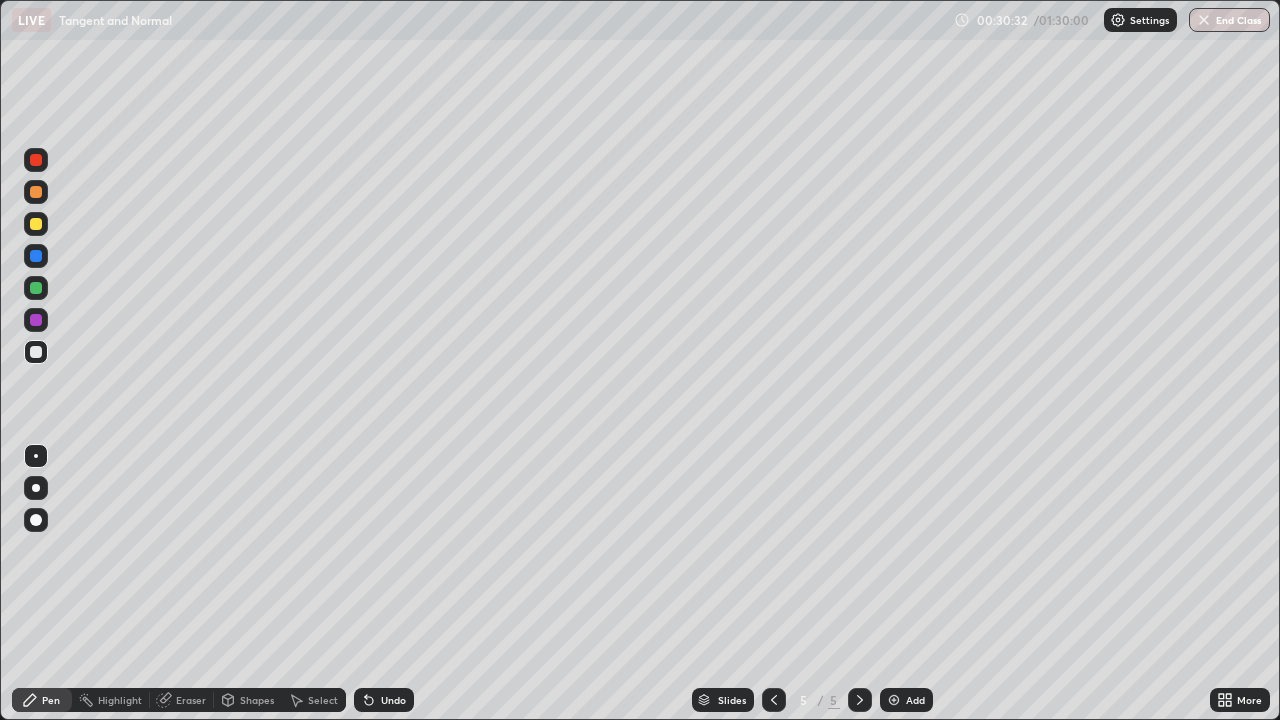 click on "Undo" at bounding box center (393, 700) 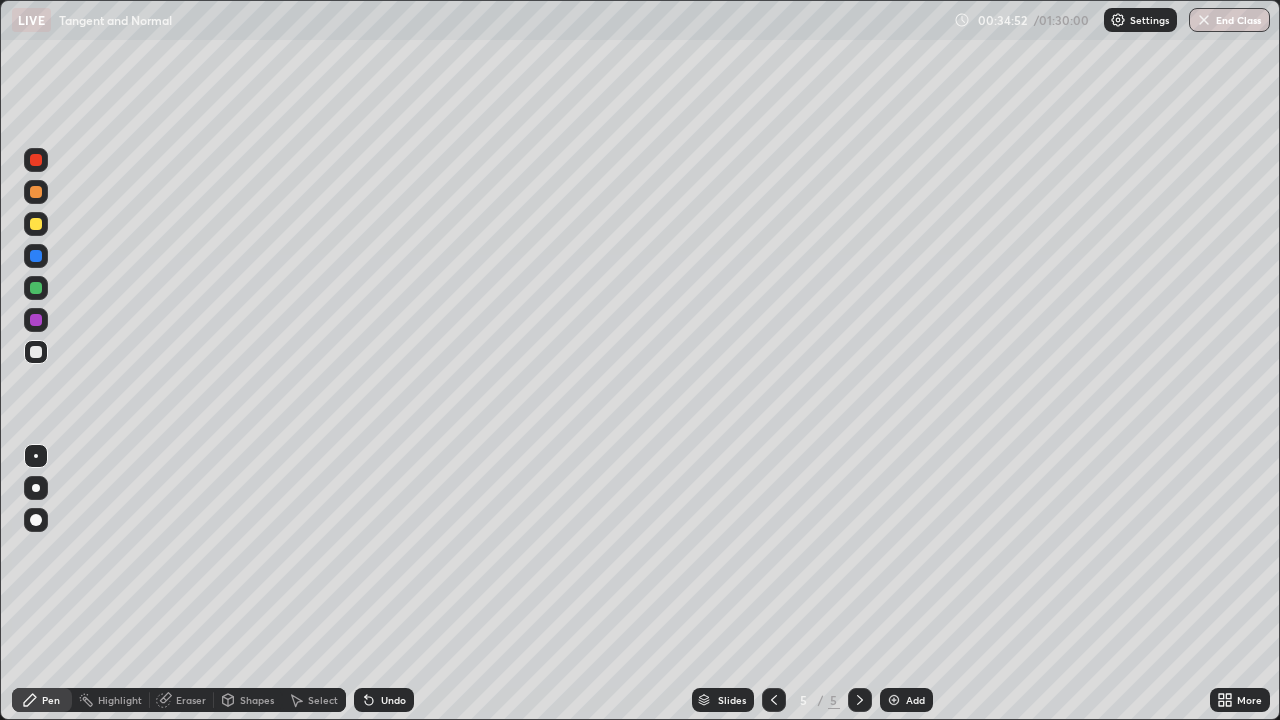click at bounding box center [894, 700] 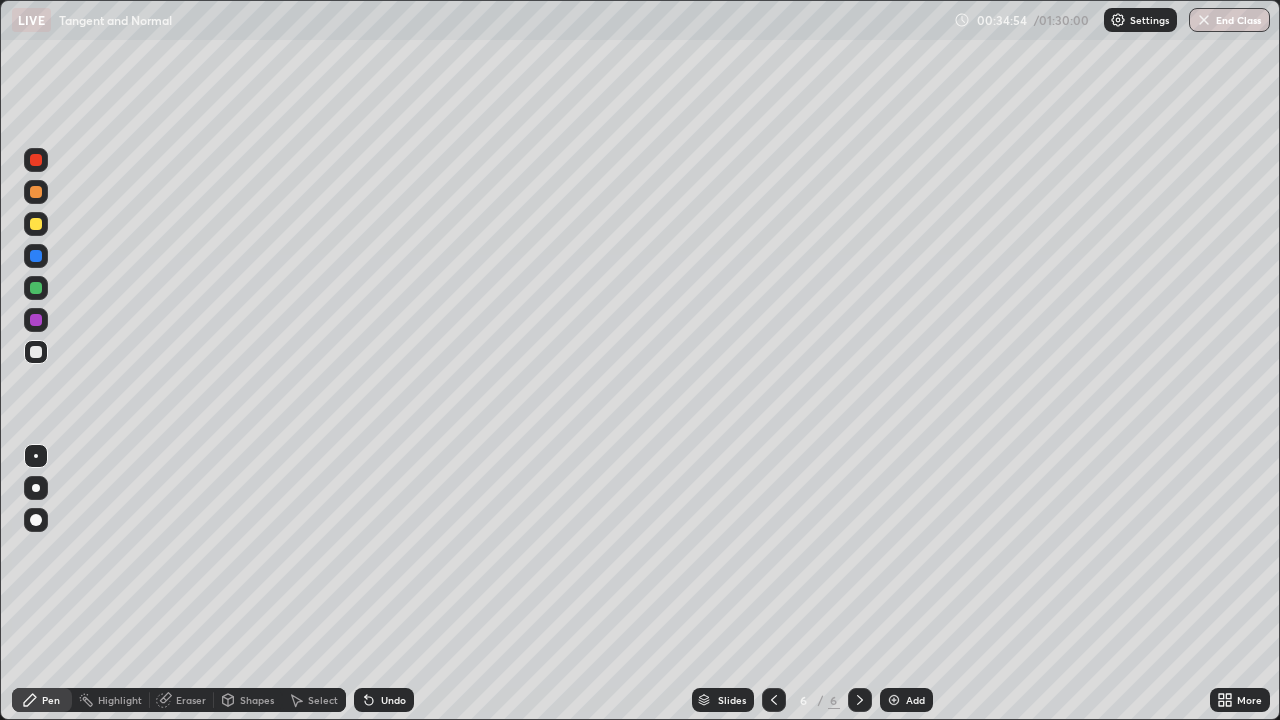 click at bounding box center (36, 224) 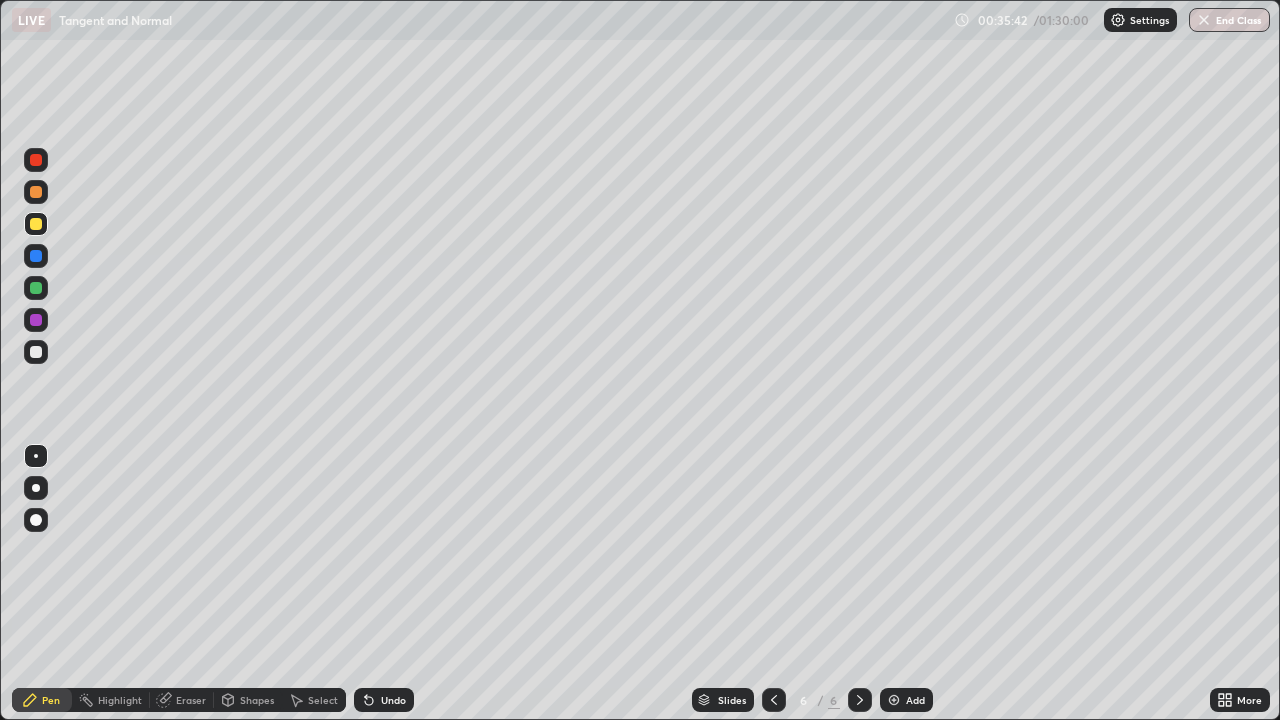click at bounding box center (36, 352) 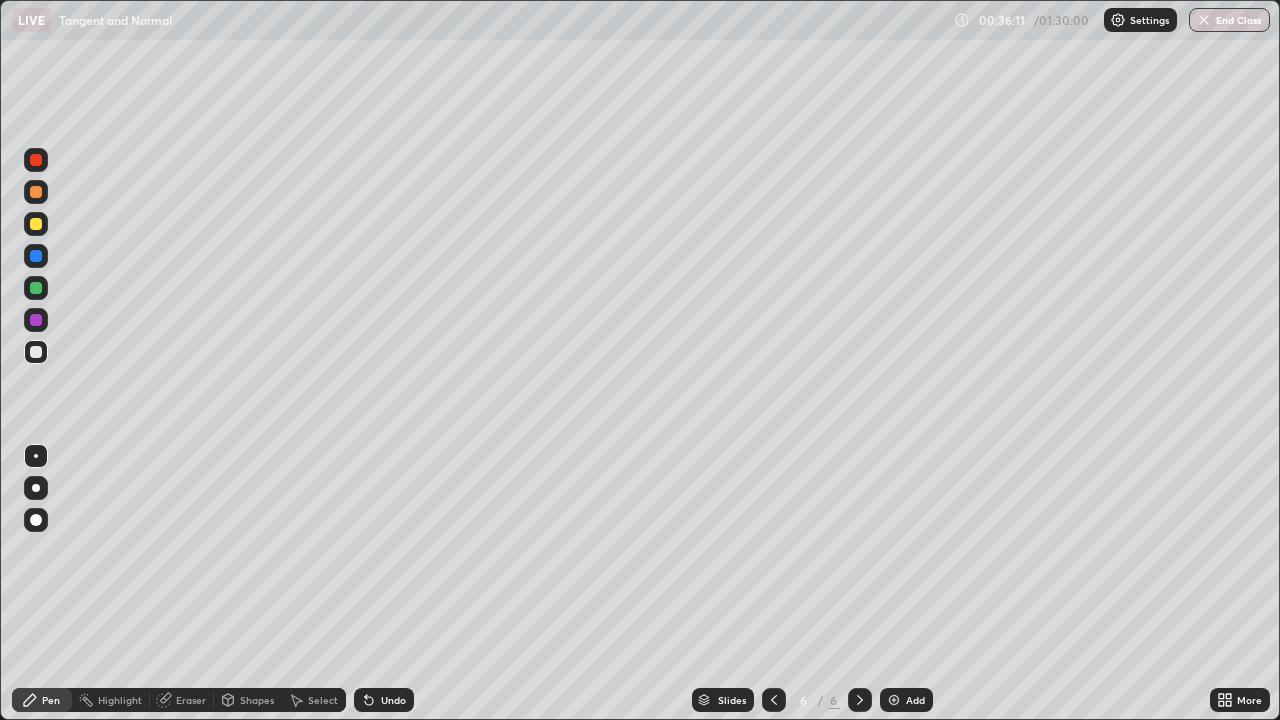 click on "Undo" at bounding box center [384, 700] 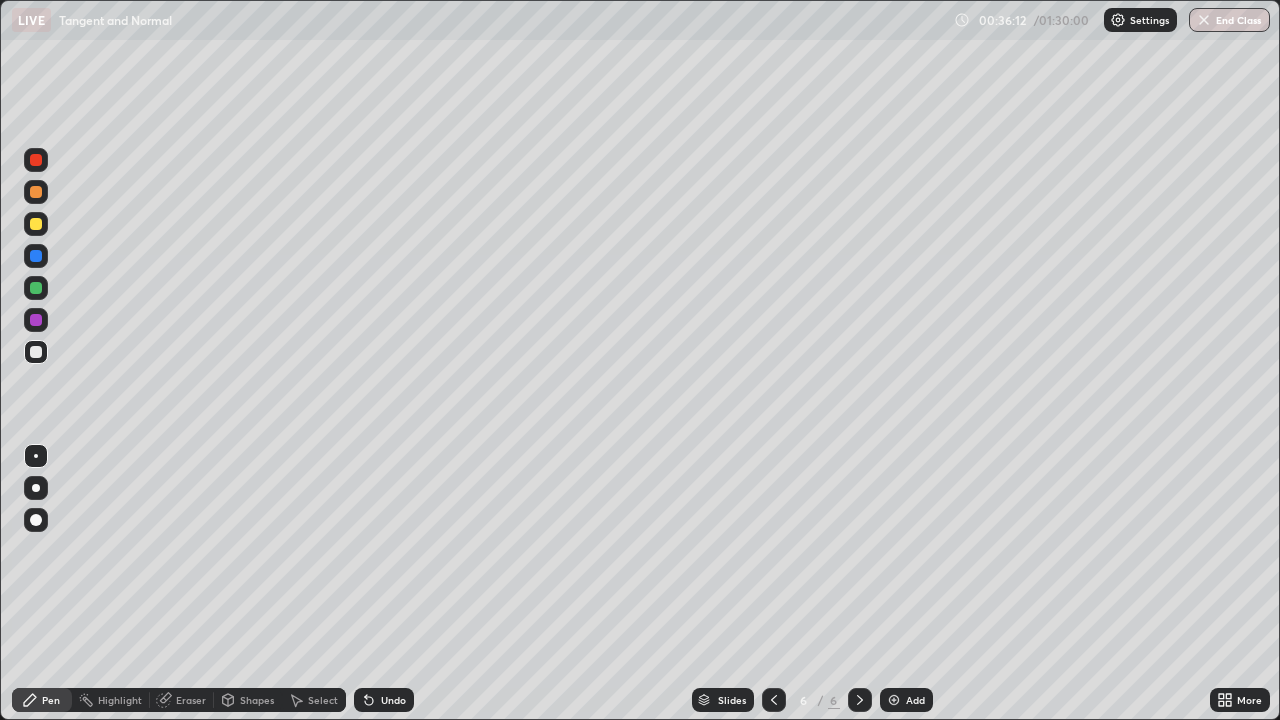 click on "Undo" at bounding box center (393, 700) 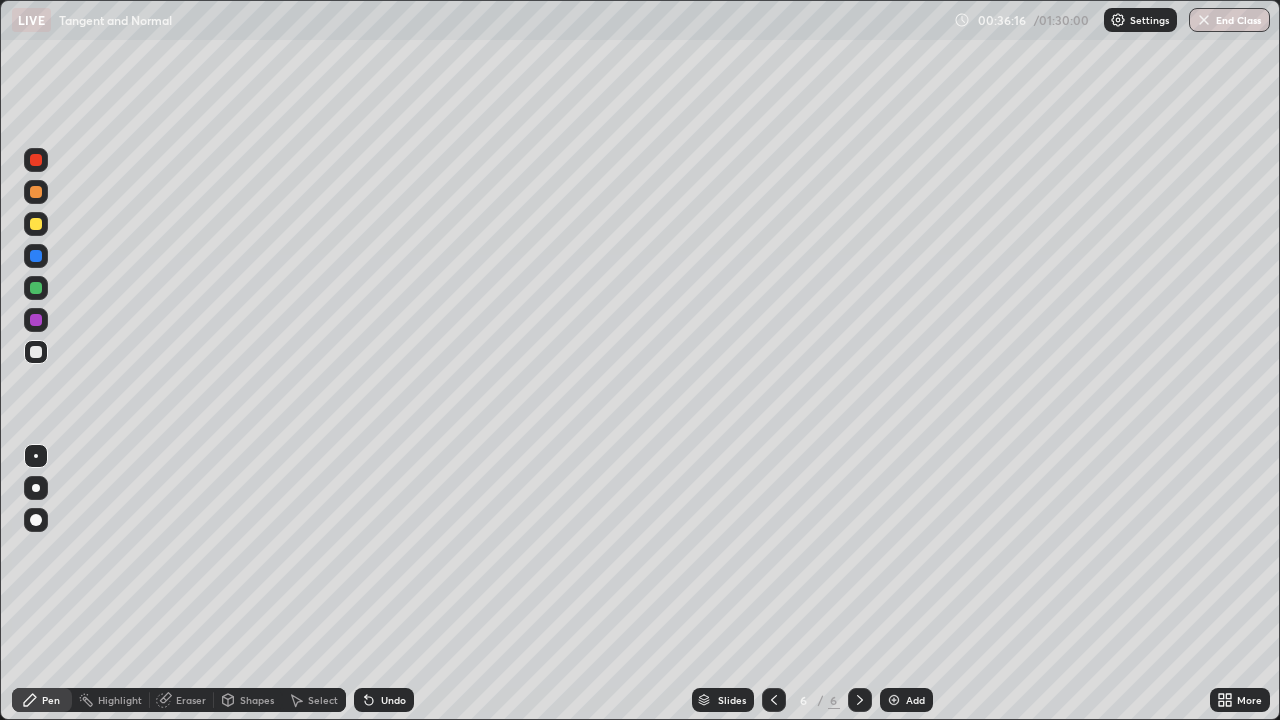click at bounding box center (36, 224) 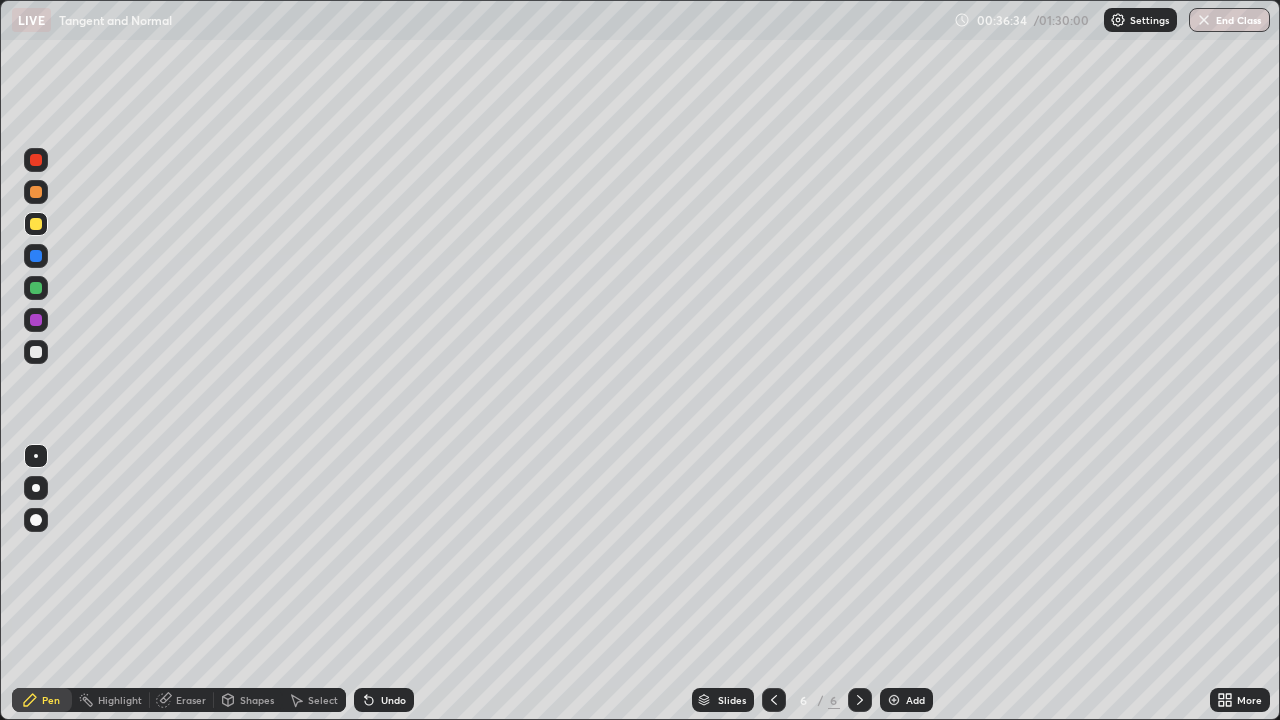 click at bounding box center [36, 192] 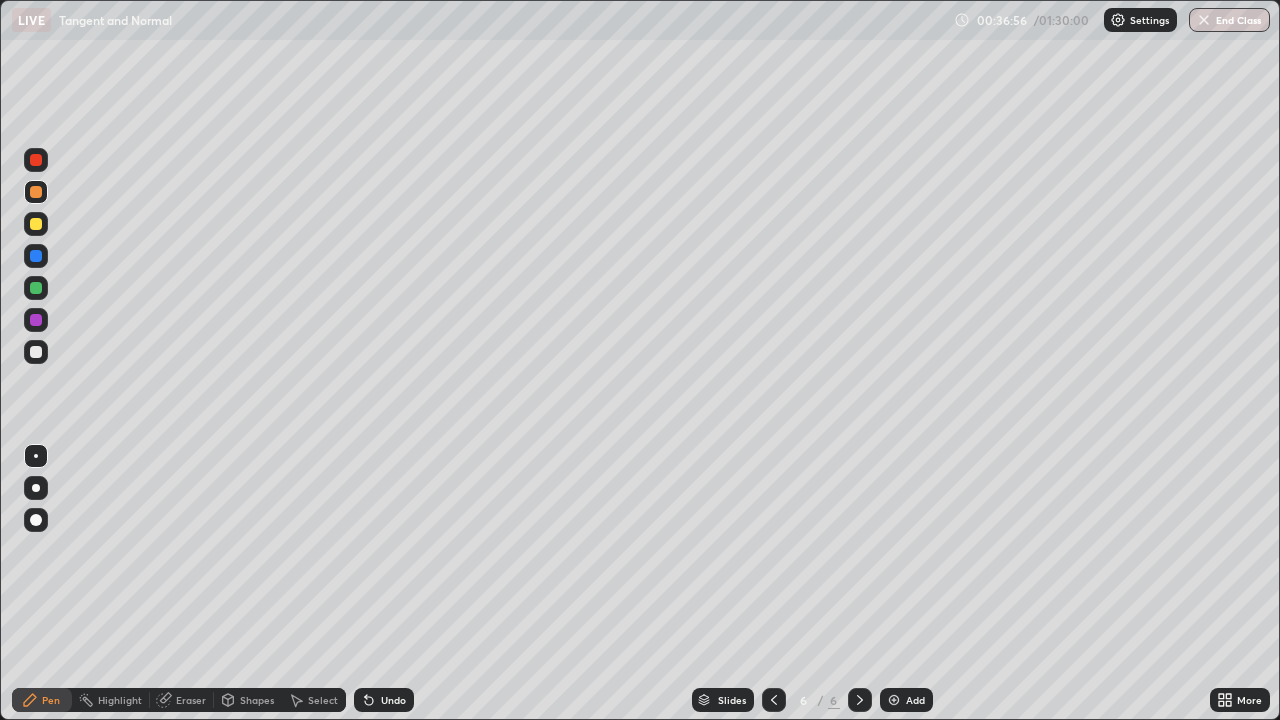 click on "Undo" at bounding box center (393, 700) 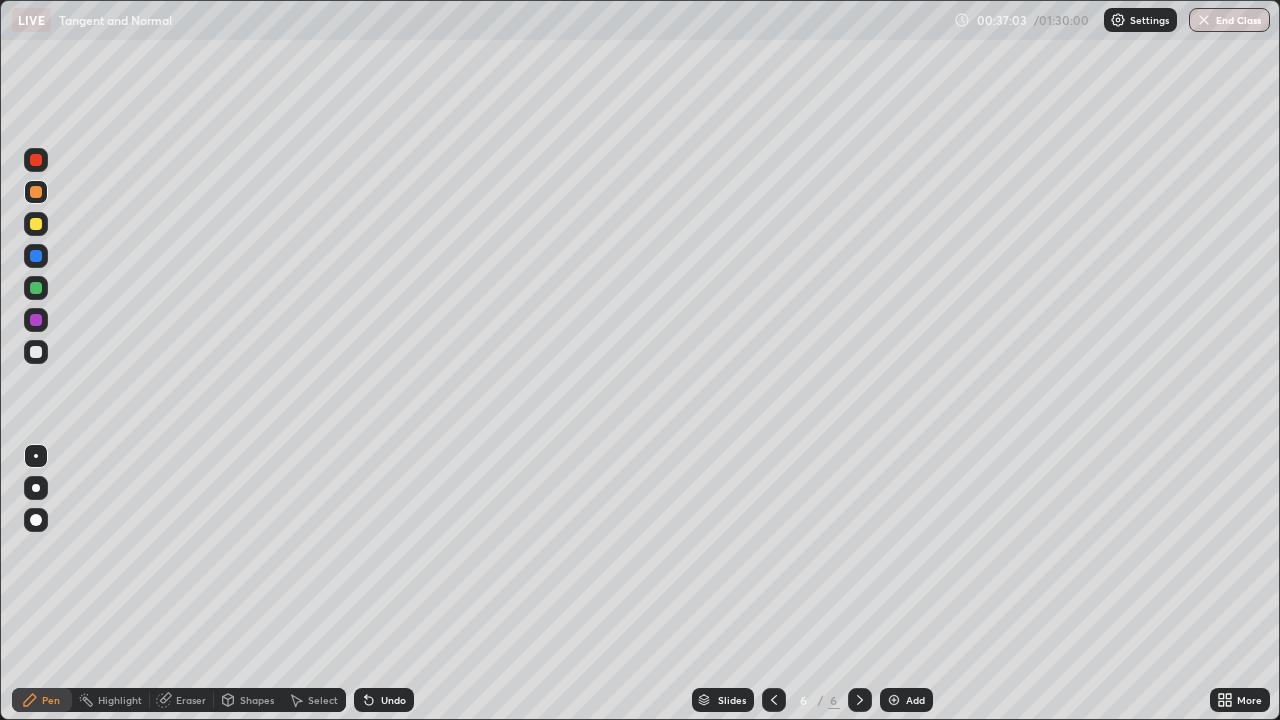 click on "Undo" at bounding box center (393, 700) 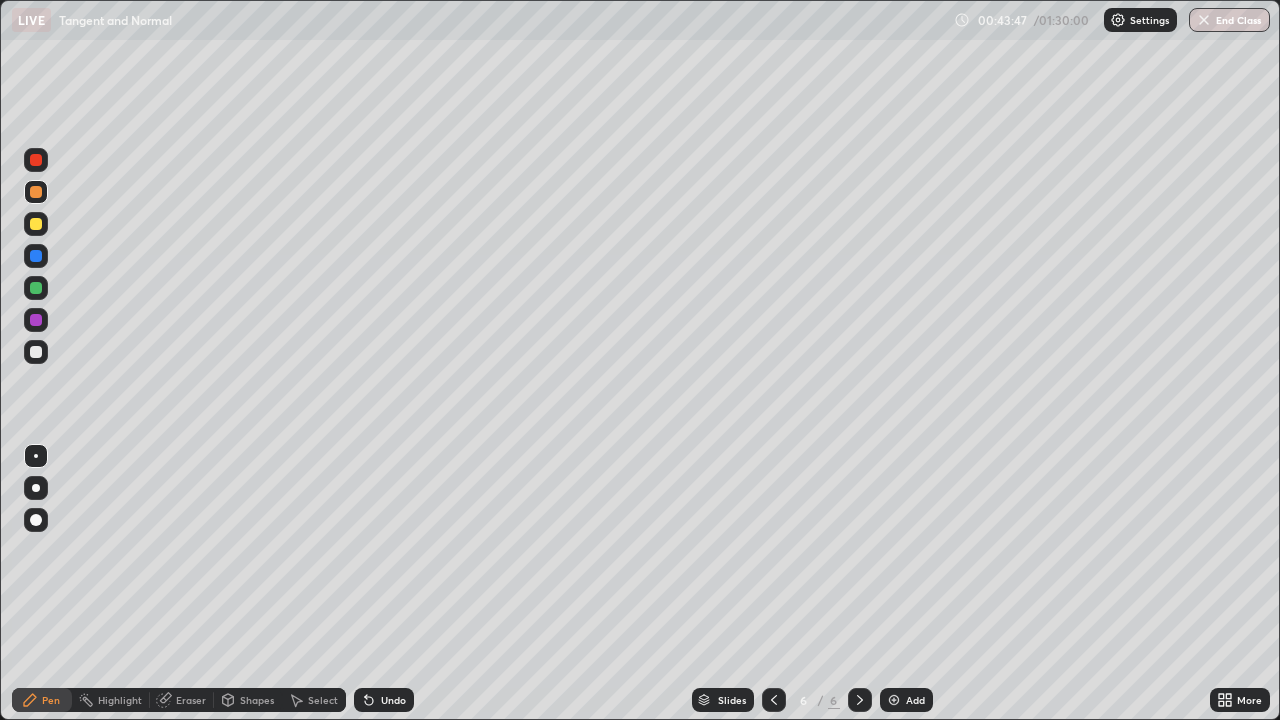 click 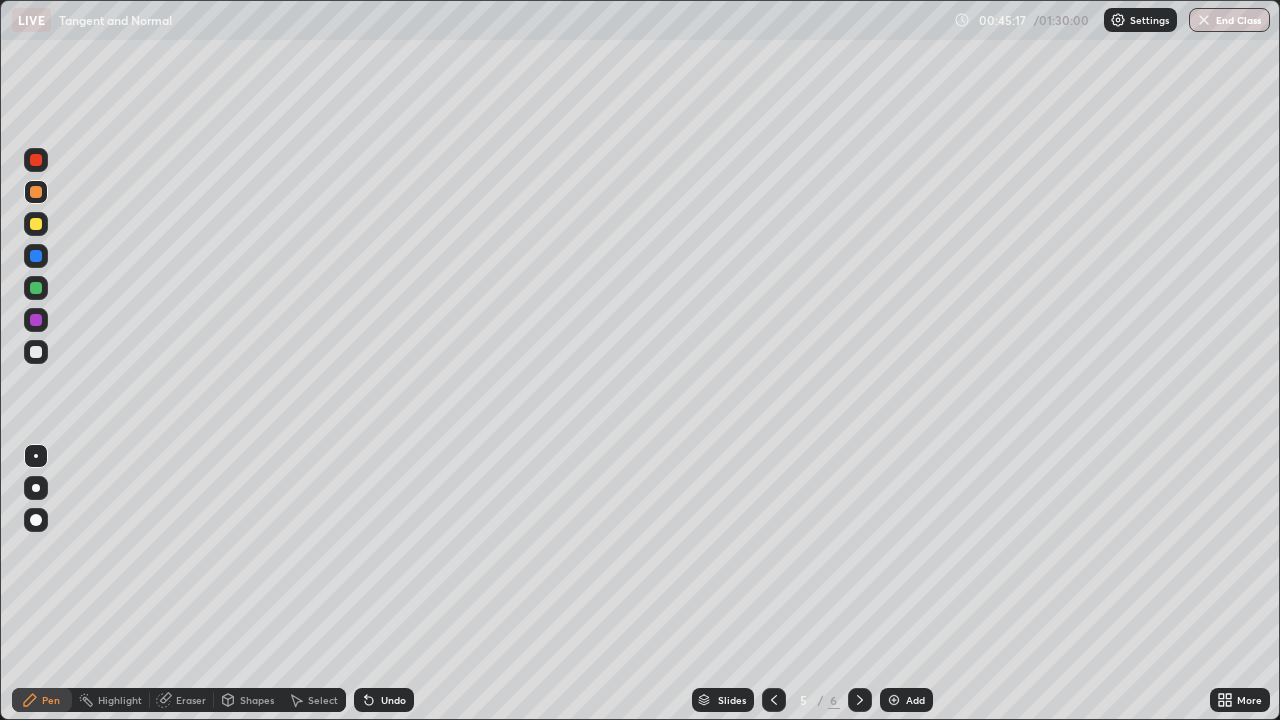 click 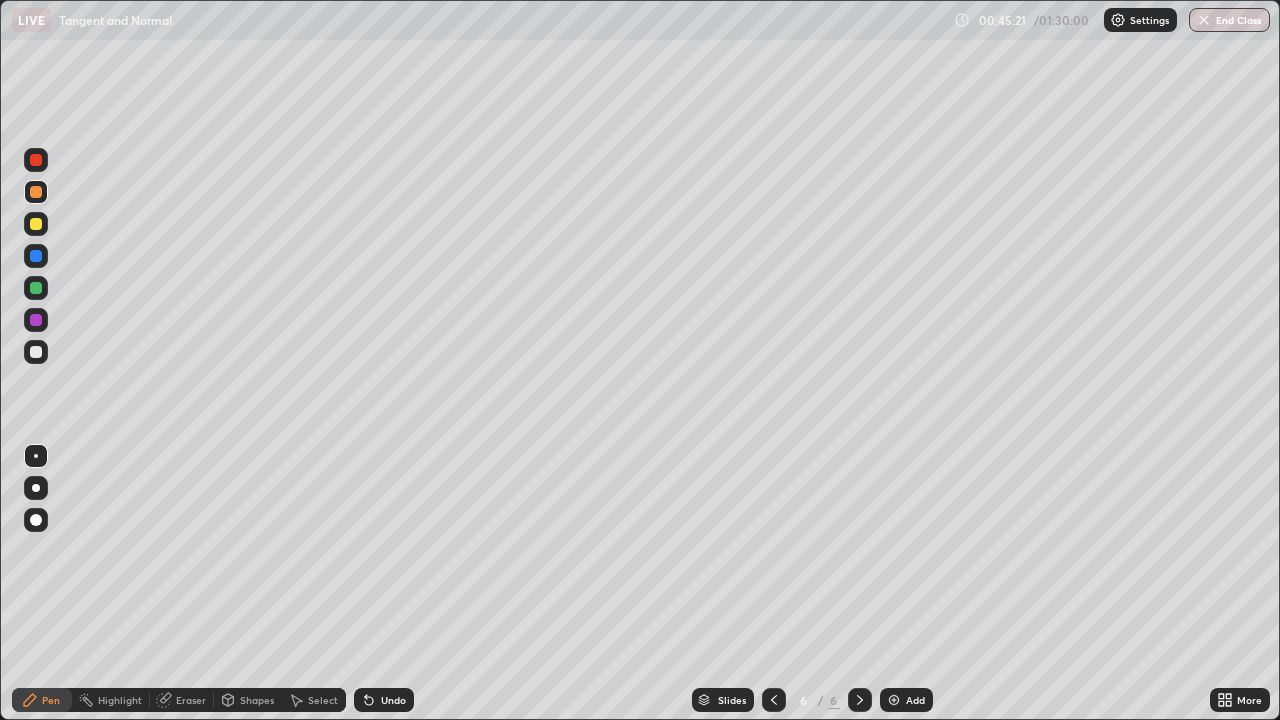 click on "Add" at bounding box center (915, 700) 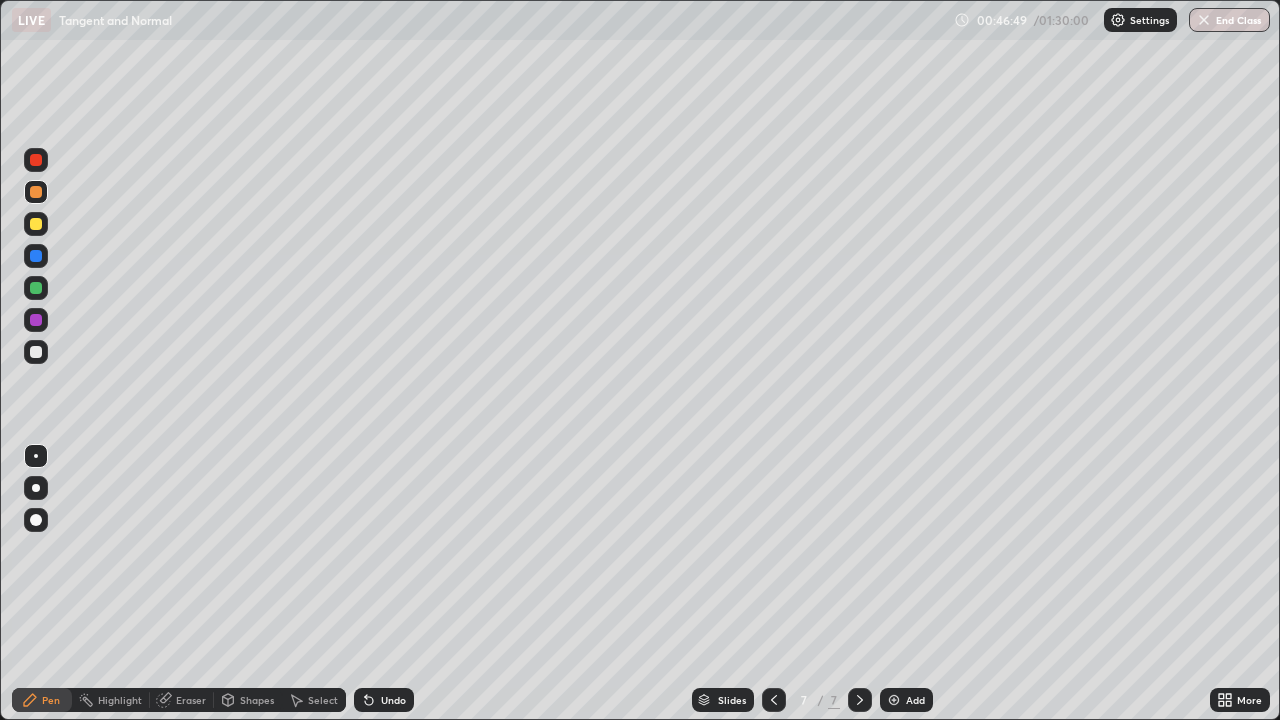 click at bounding box center (36, 352) 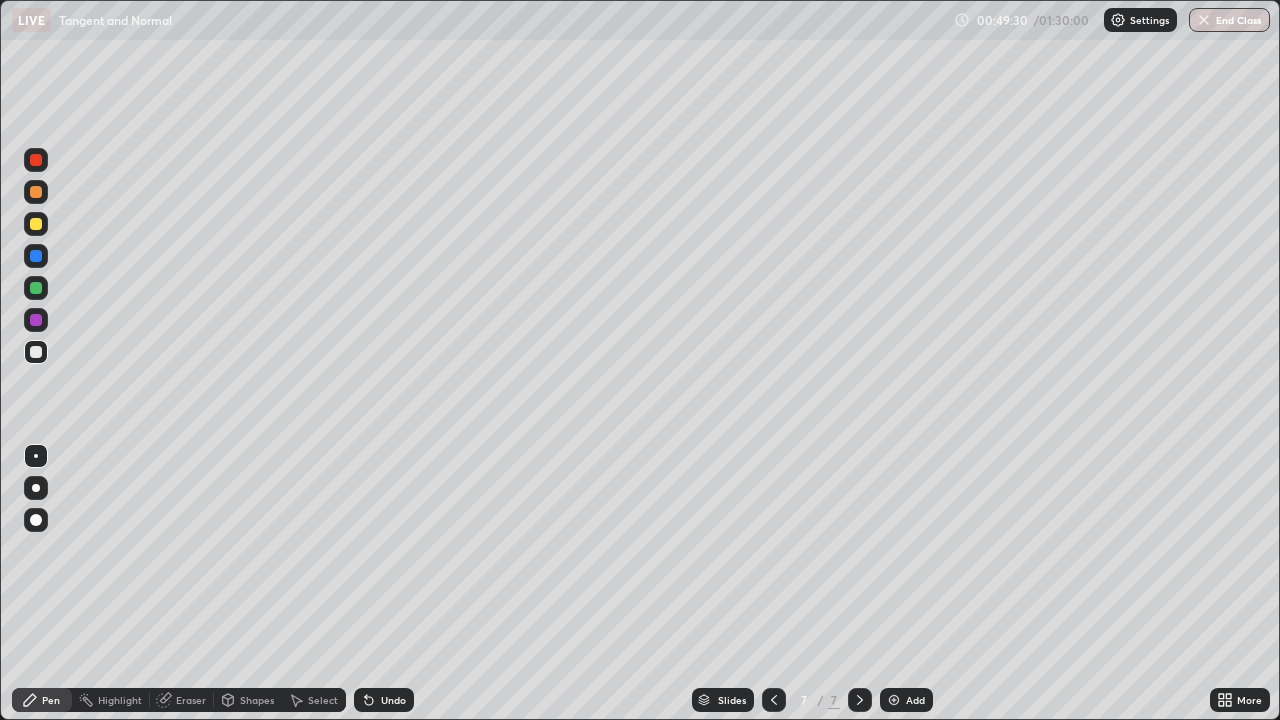click on "Undo" at bounding box center (384, 700) 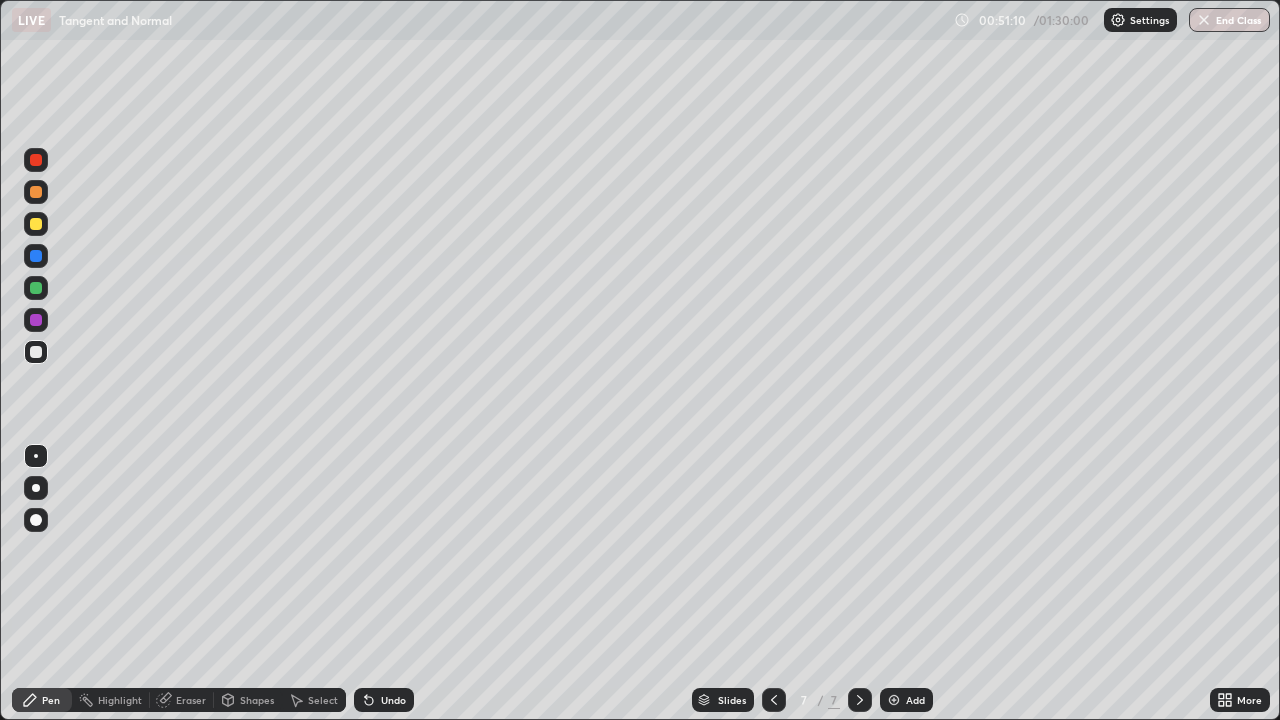 click at bounding box center (36, 224) 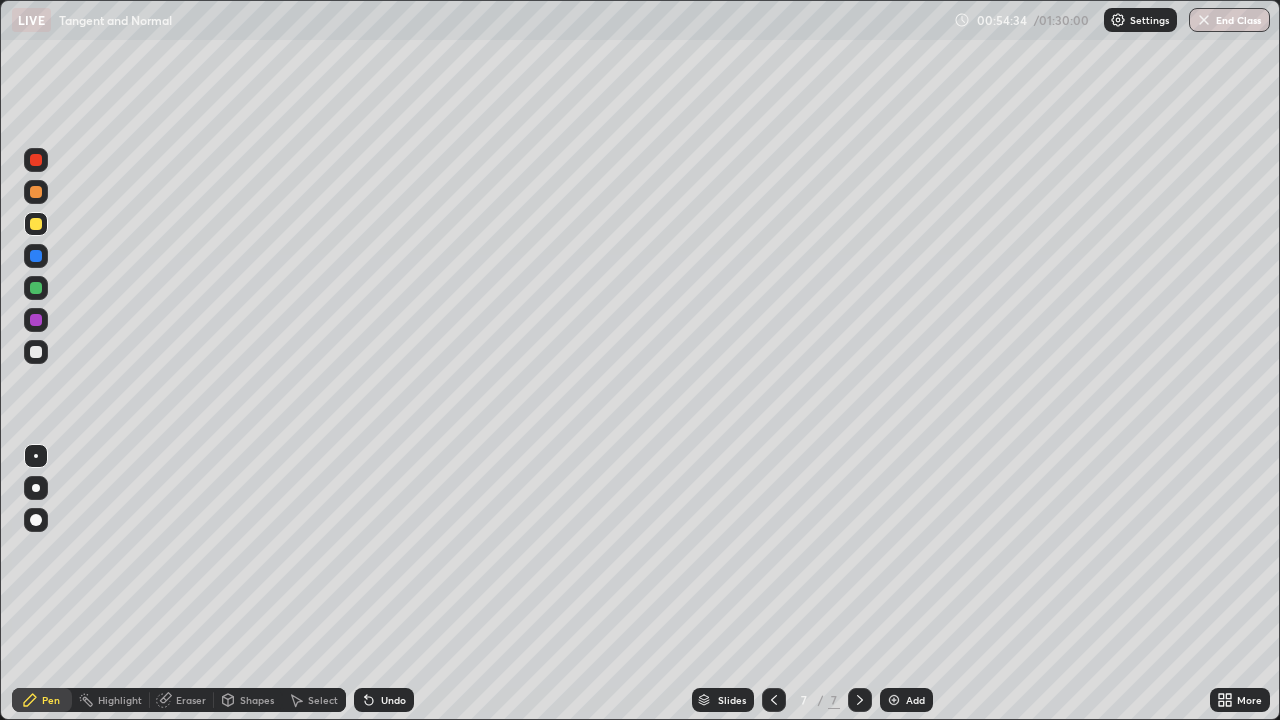 click on "Eraser" at bounding box center (191, 700) 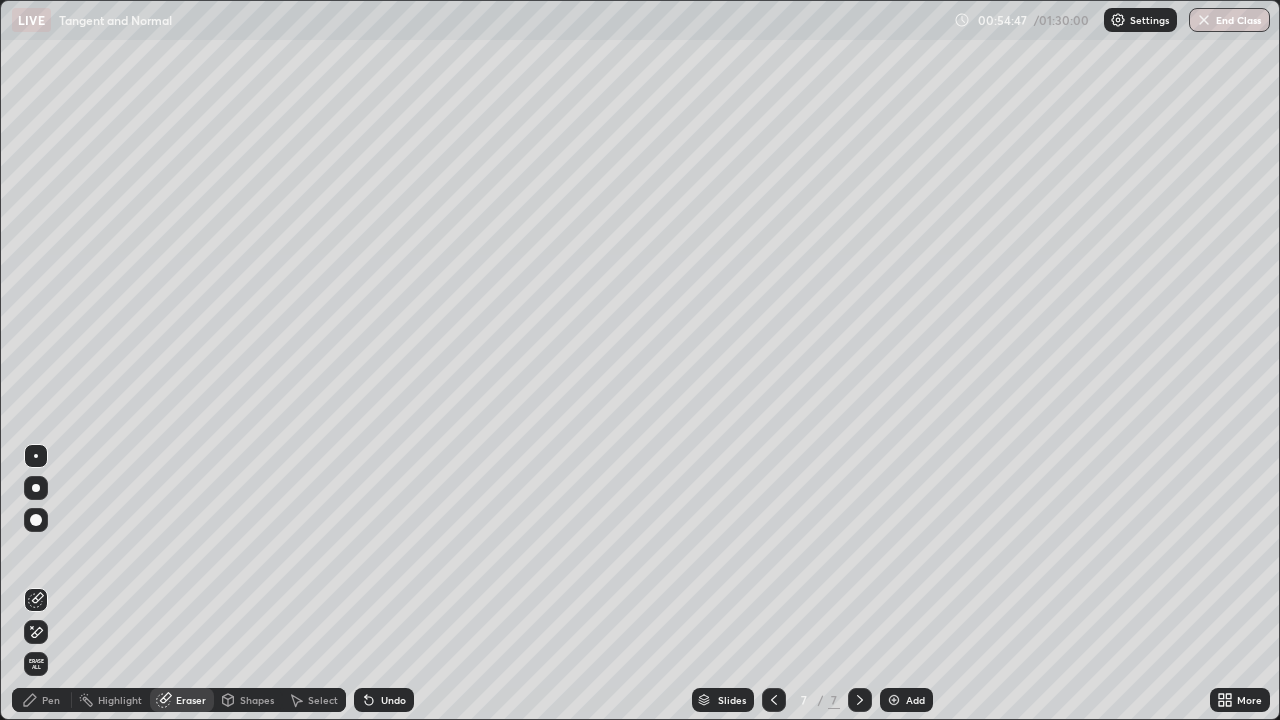 click 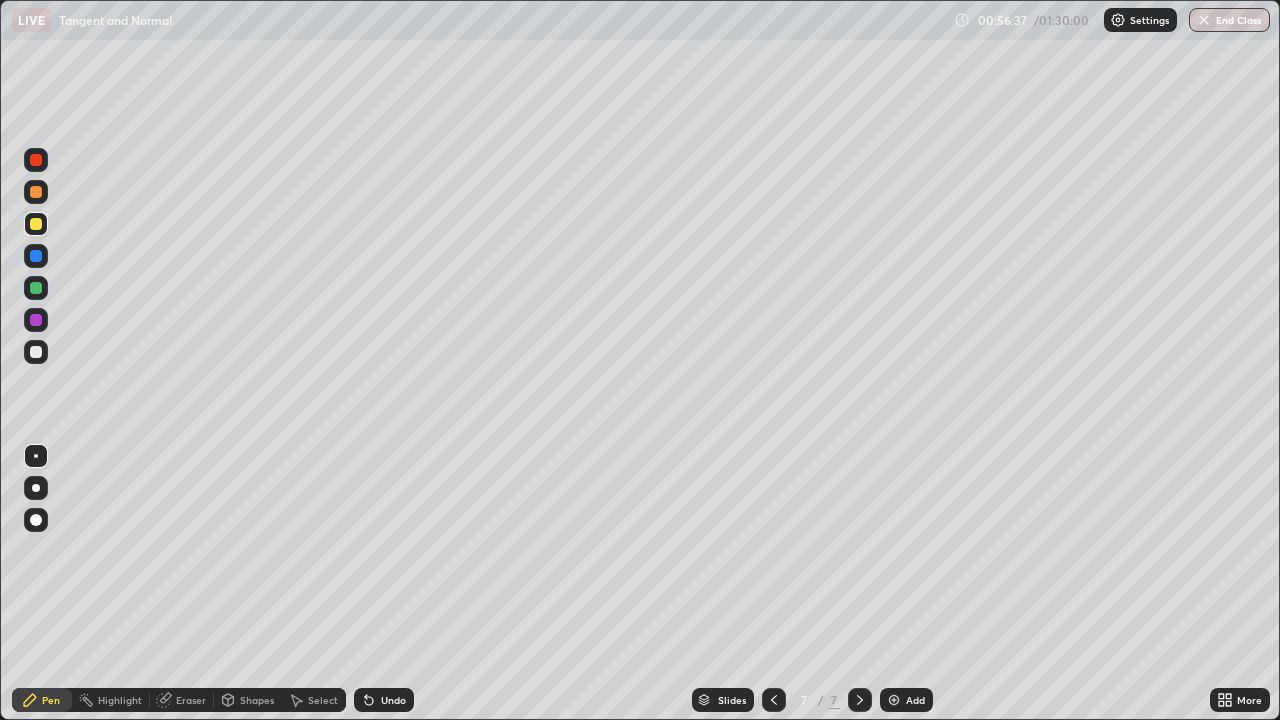 click on "Eraser" at bounding box center [191, 700] 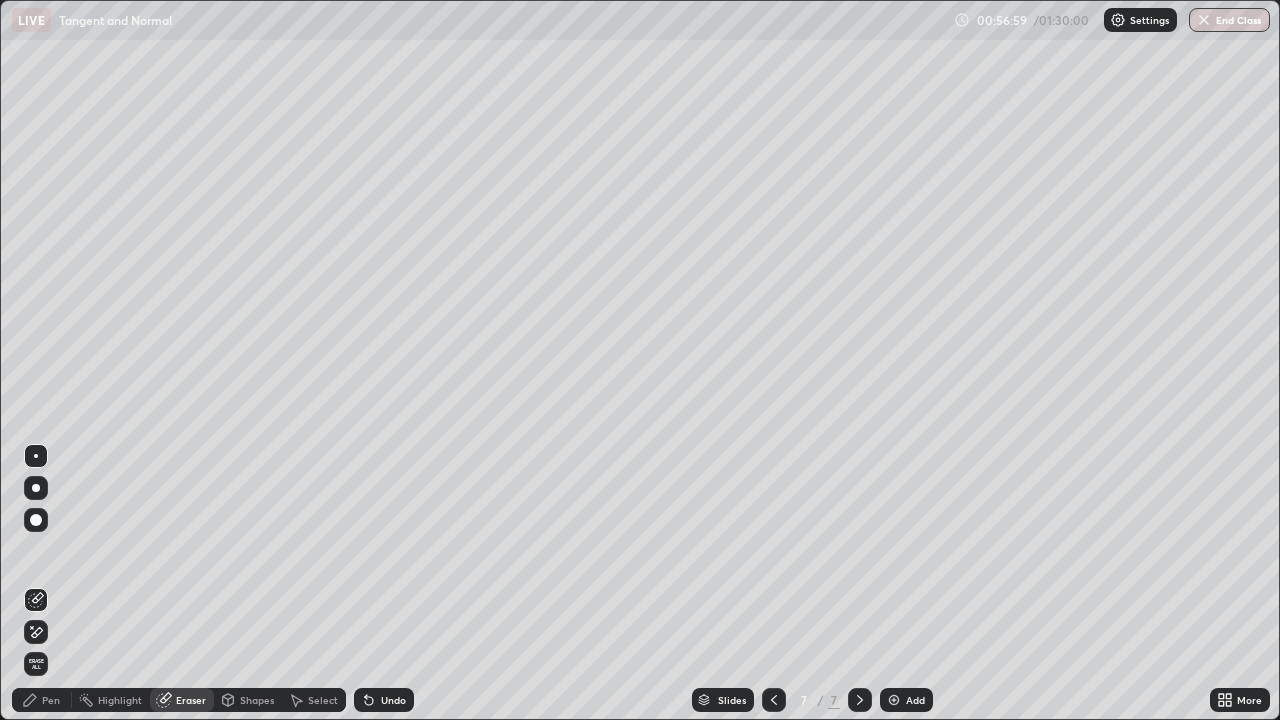 click 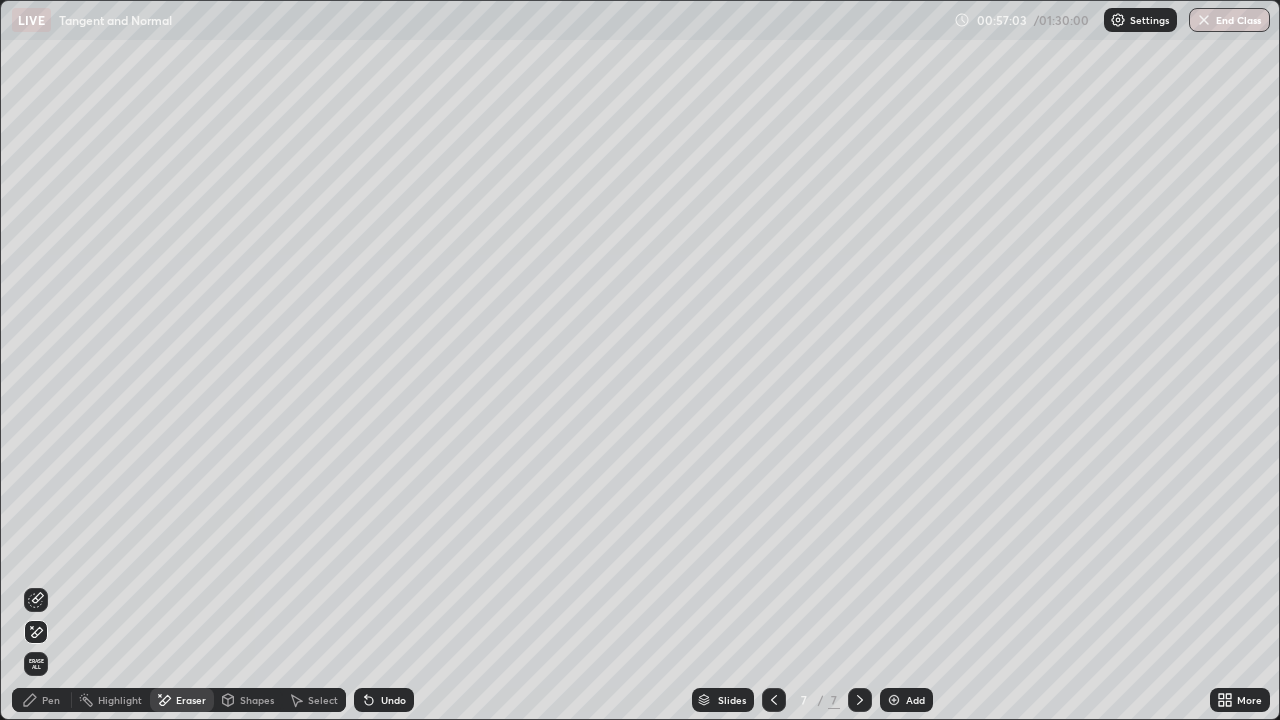 click on "Undo" at bounding box center [393, 700] 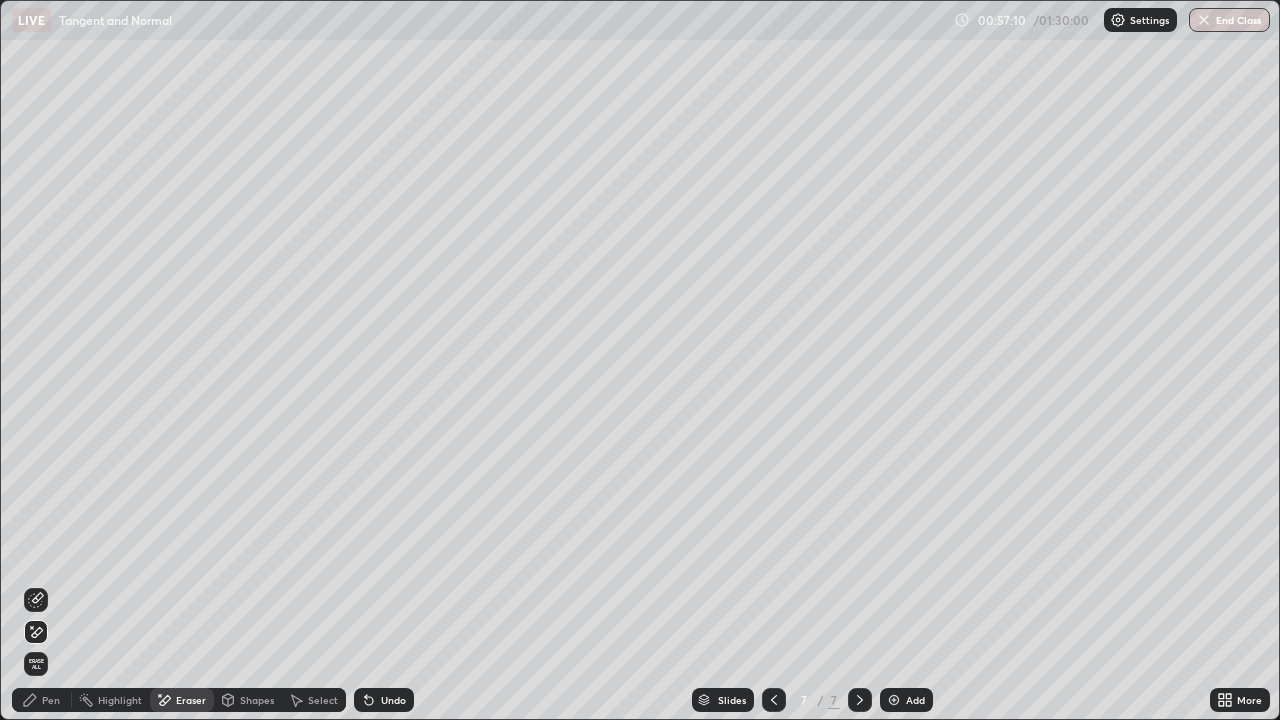 click on "Pen" at bounding box center [42, 700] 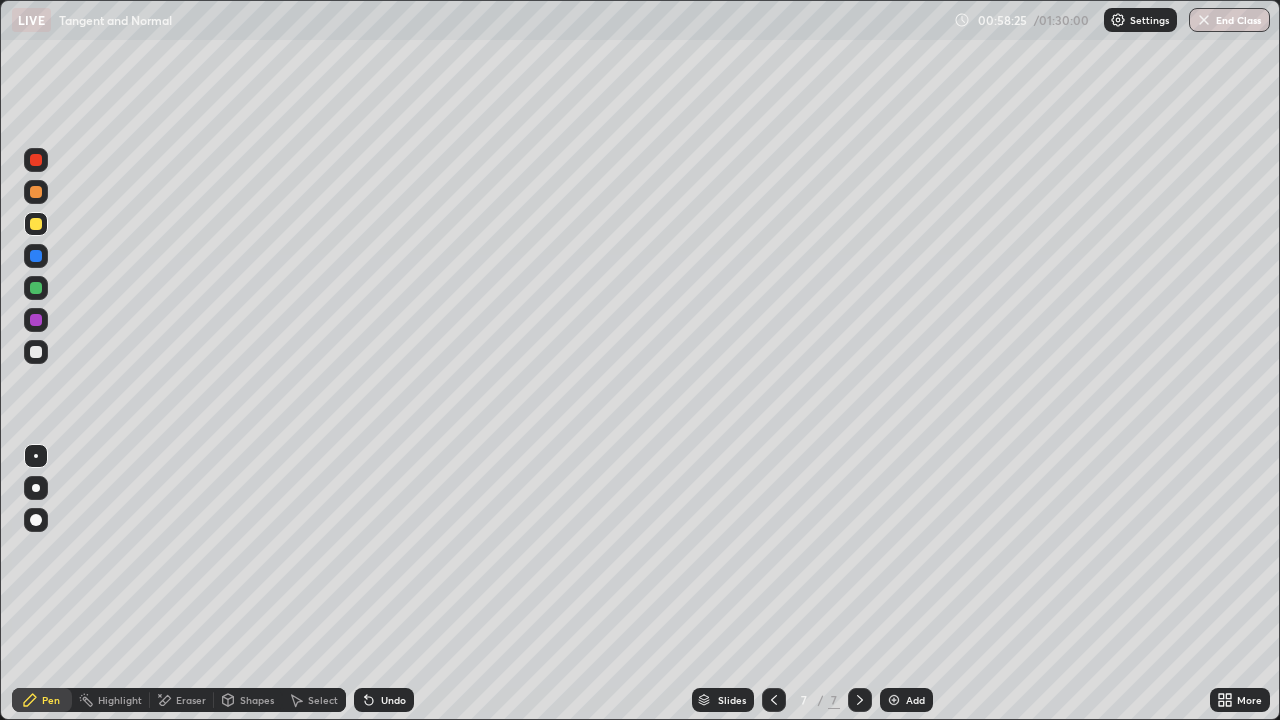 click on "Undo" at bounding box center (393, 700) 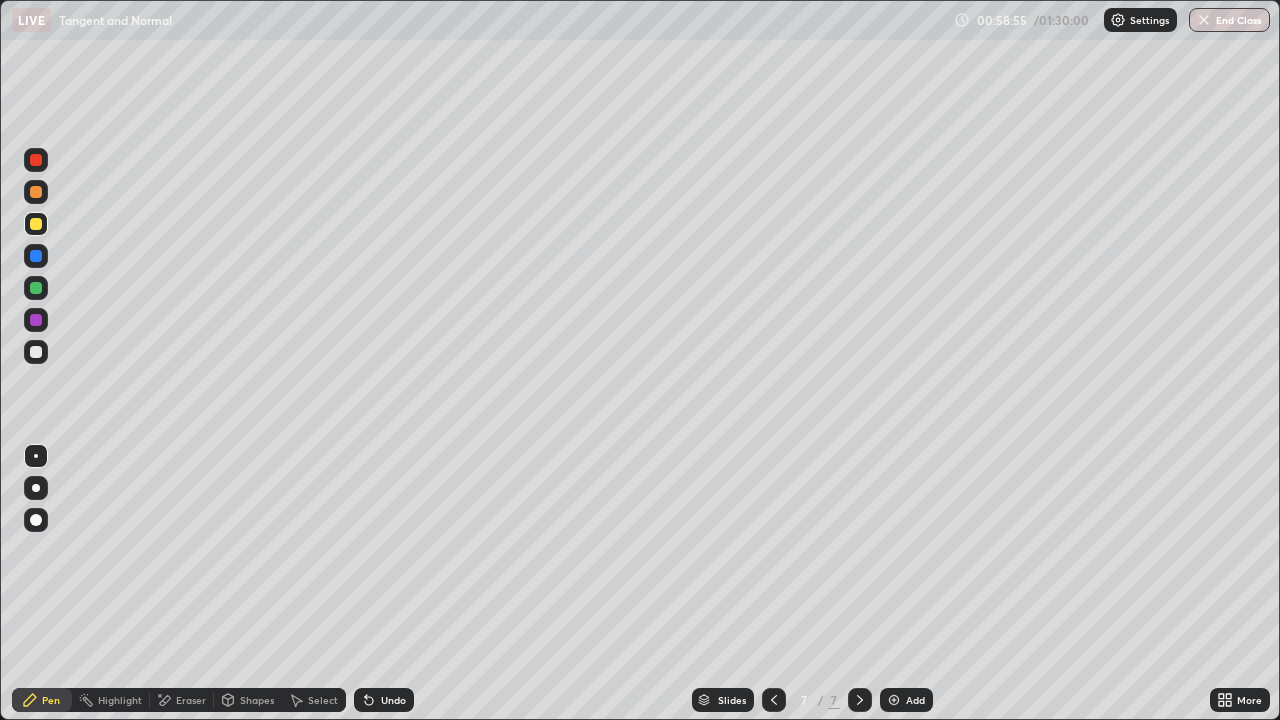 click on "Eraser" at bounding box center (191, 700) 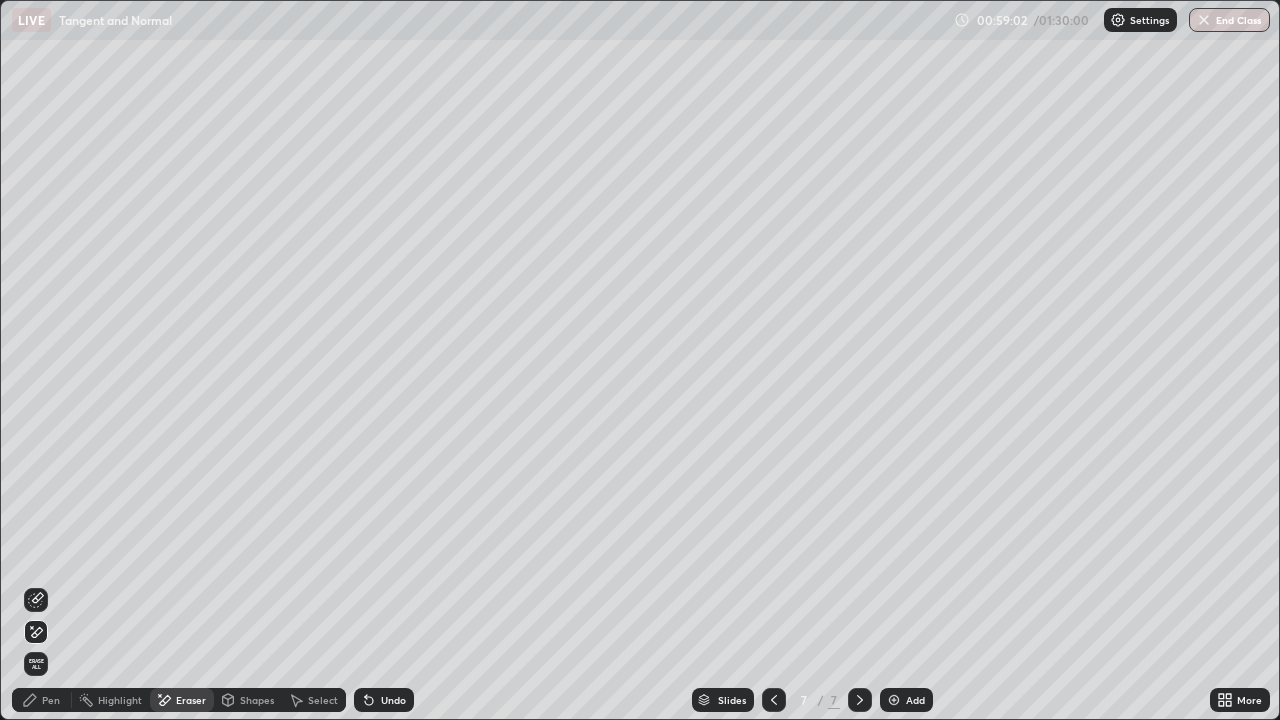 click on "Pen" at bounding box center (42, 700) 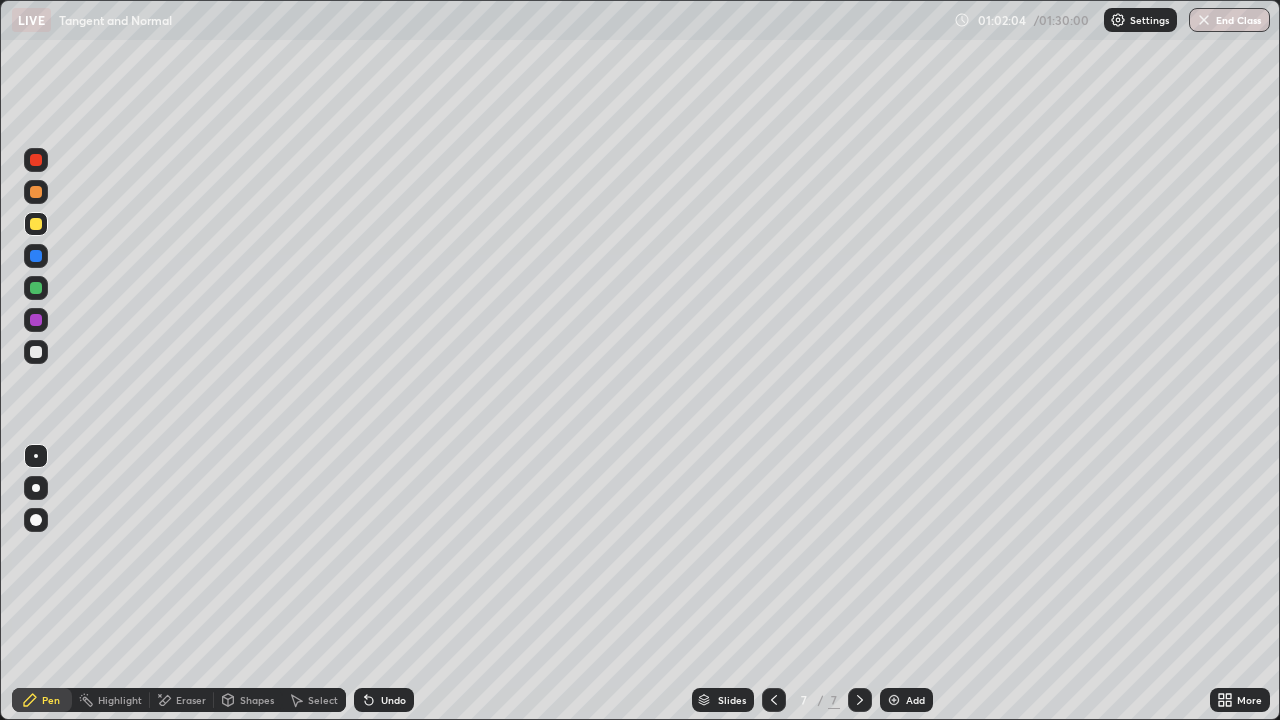 click on "Undo" at bounding box center (393, 700) 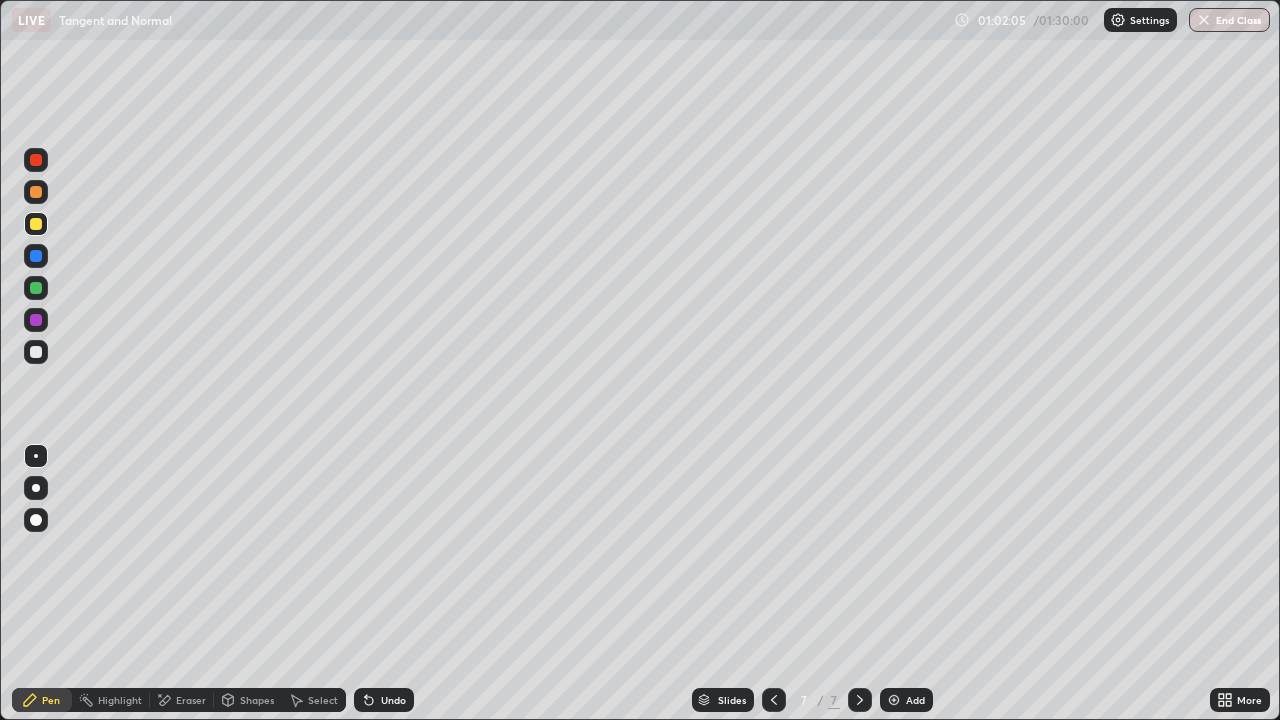 click on "Undo" at bounding box center (384, 700) 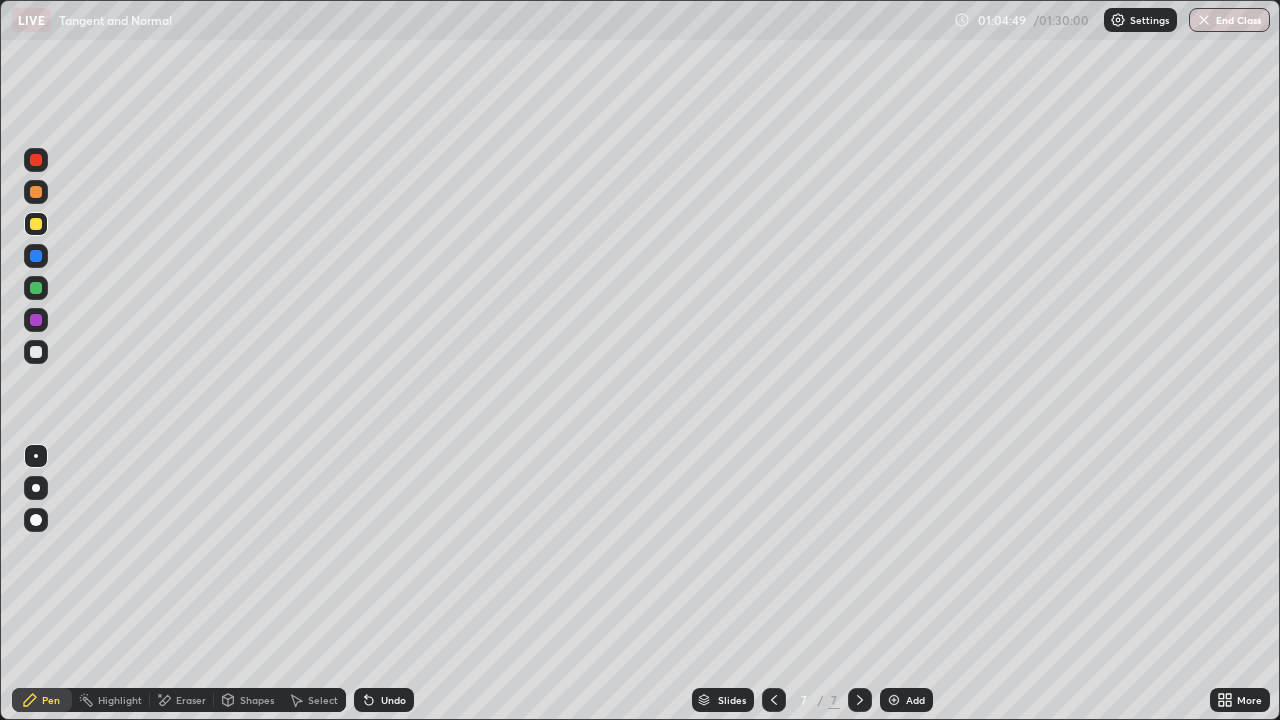 click on "Add" at bounding box center [906, 700] 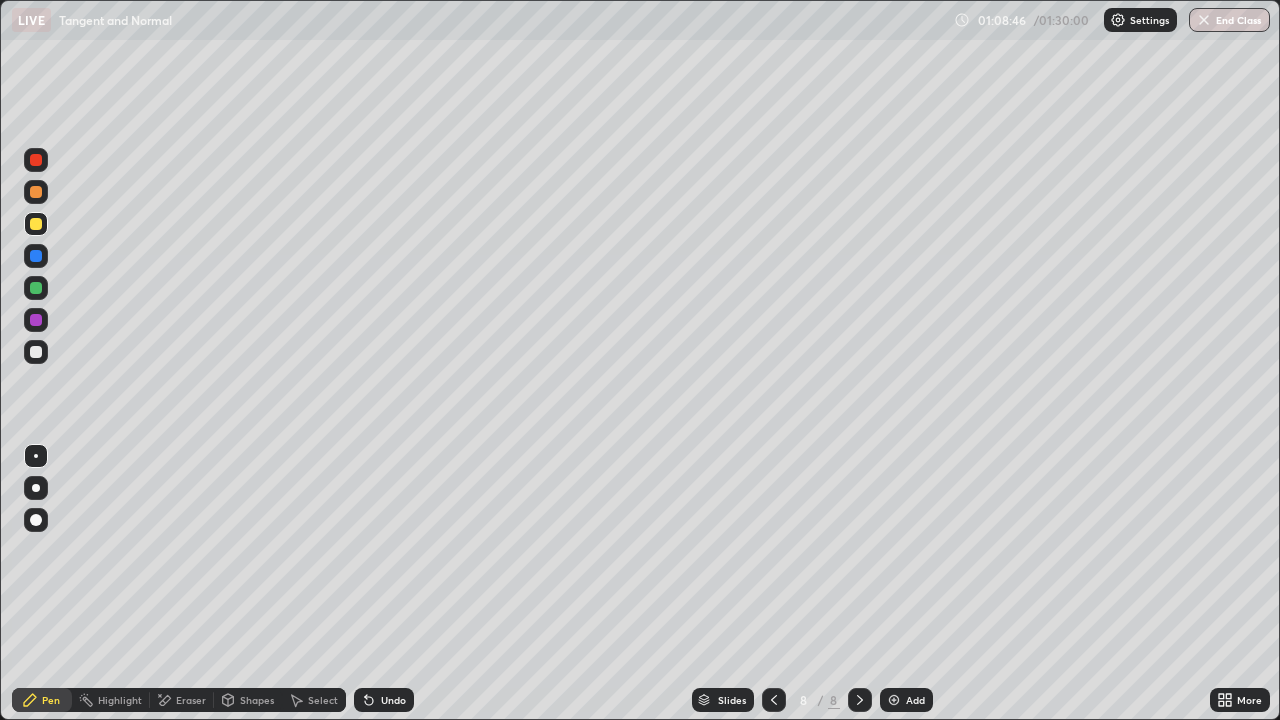 click at bounding box center [36, 352] 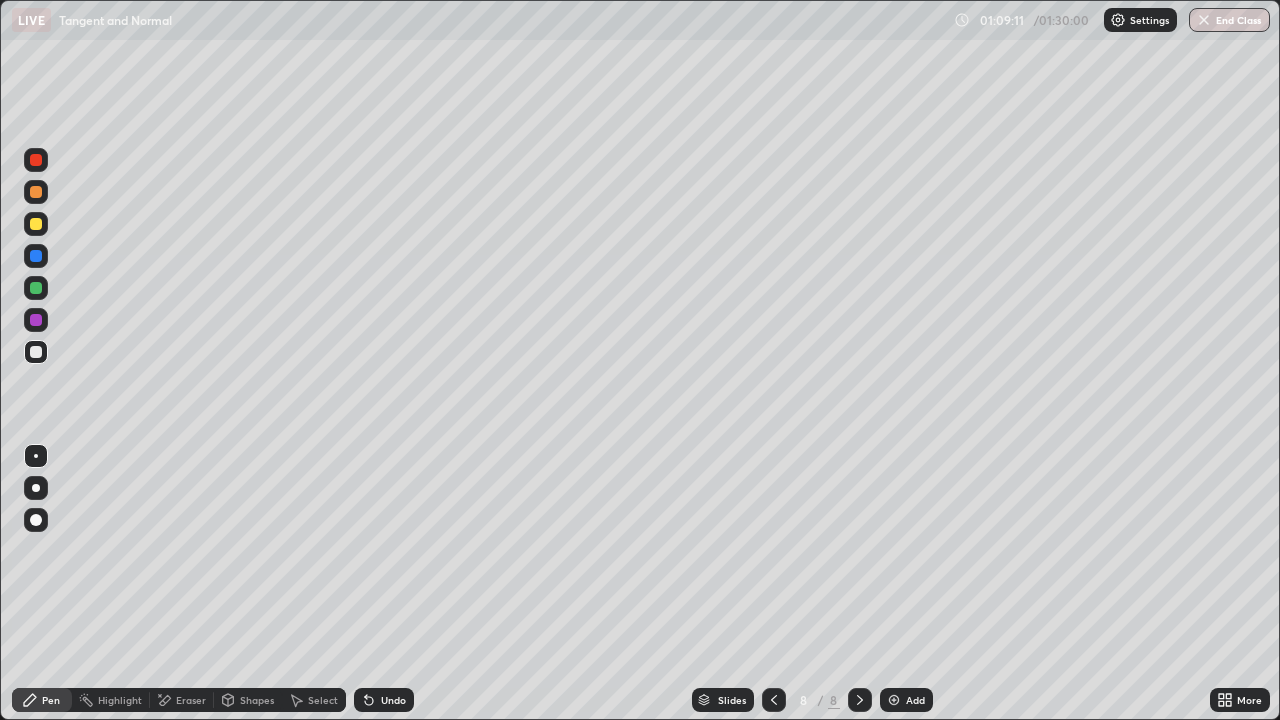 click on "Undo" at bounding box center (384, 700) 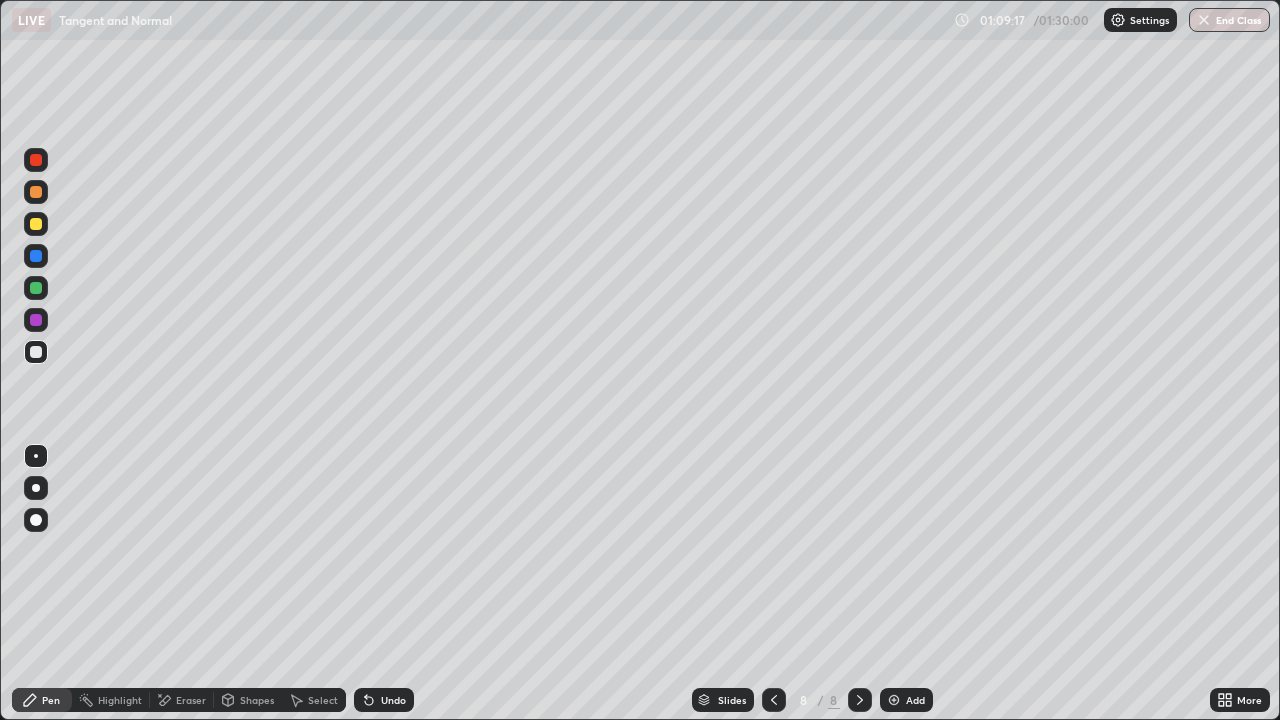 click on "Undo" at bounding box center [384, 700] 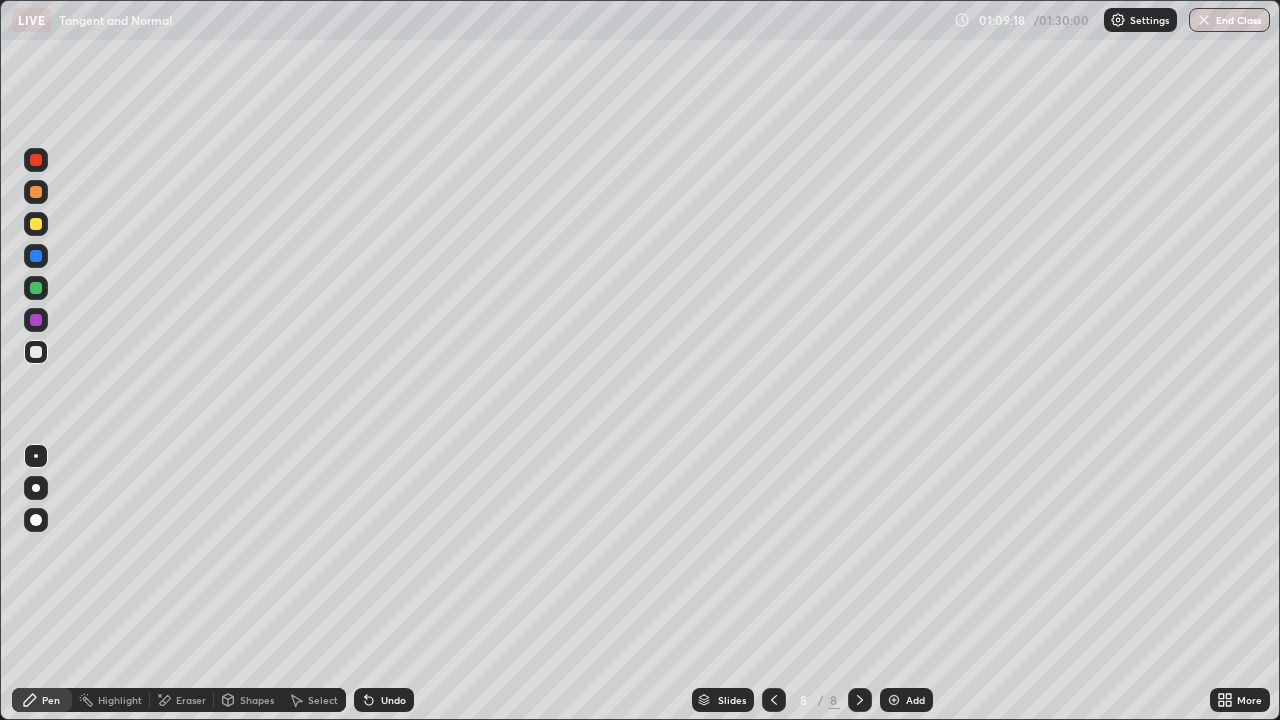 click on "Undo" at bounding box center (380, 700) 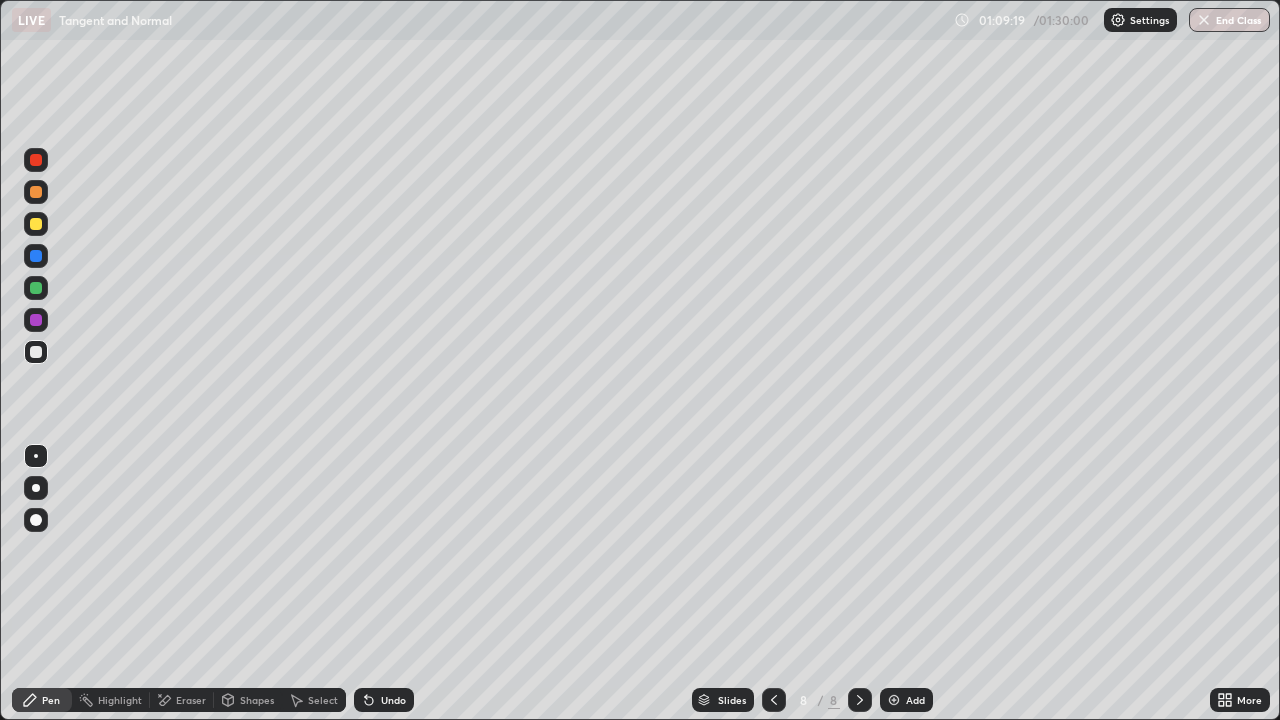 click 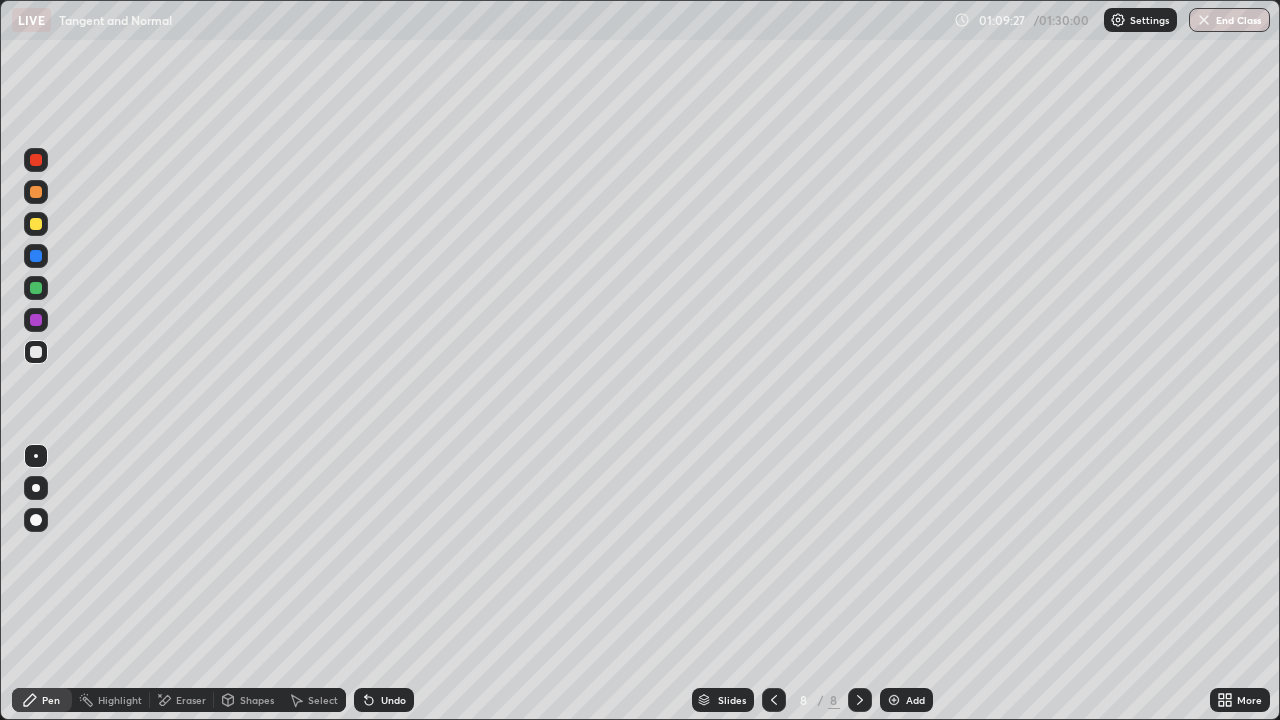 click on "Undo" at bounding box center (380, 700) 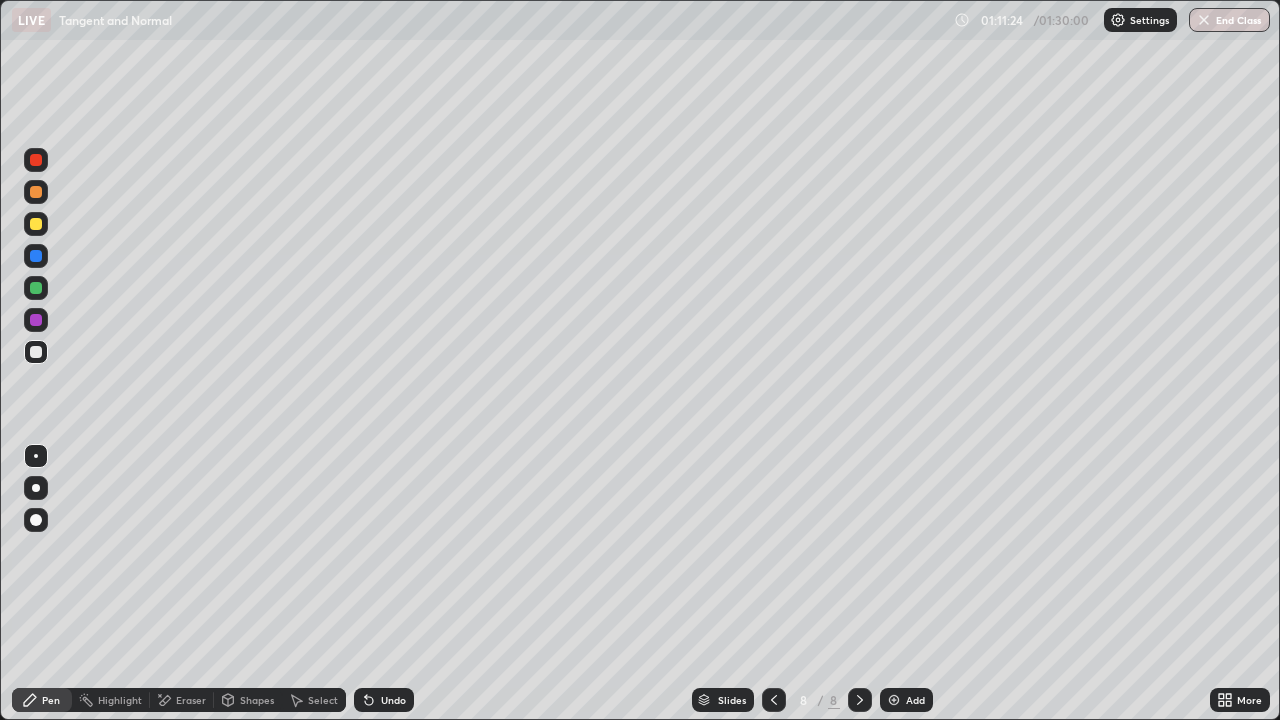 click on "Slides 8 / 8 Add" at bounding box center [812, 700] 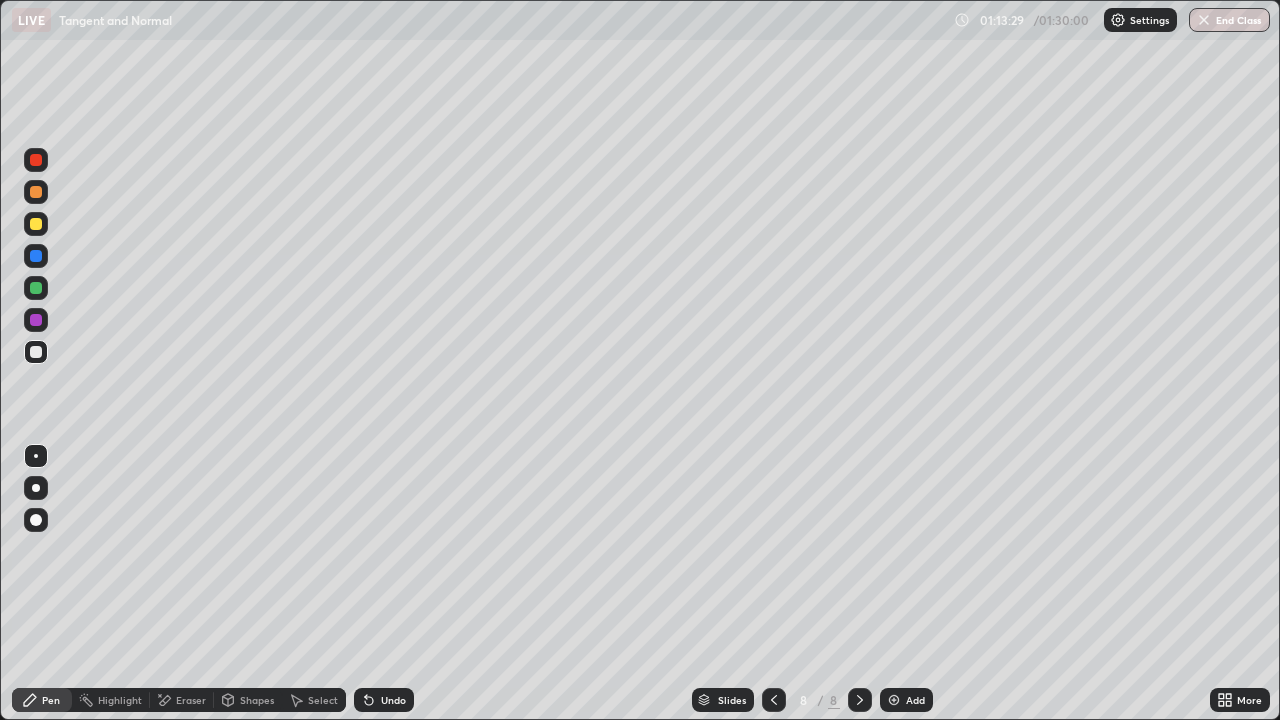 click on "Add" at bounding box center [906, 700] 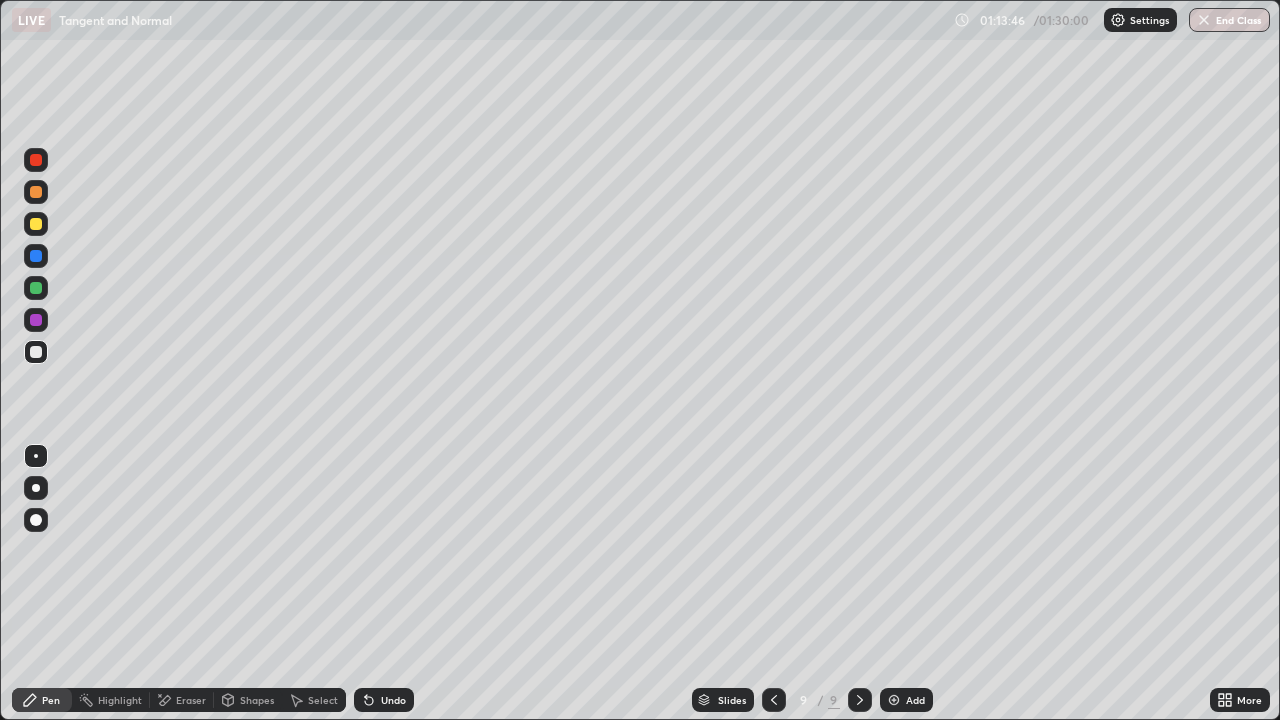 click on "Undo" at bounding box center [393, 700] 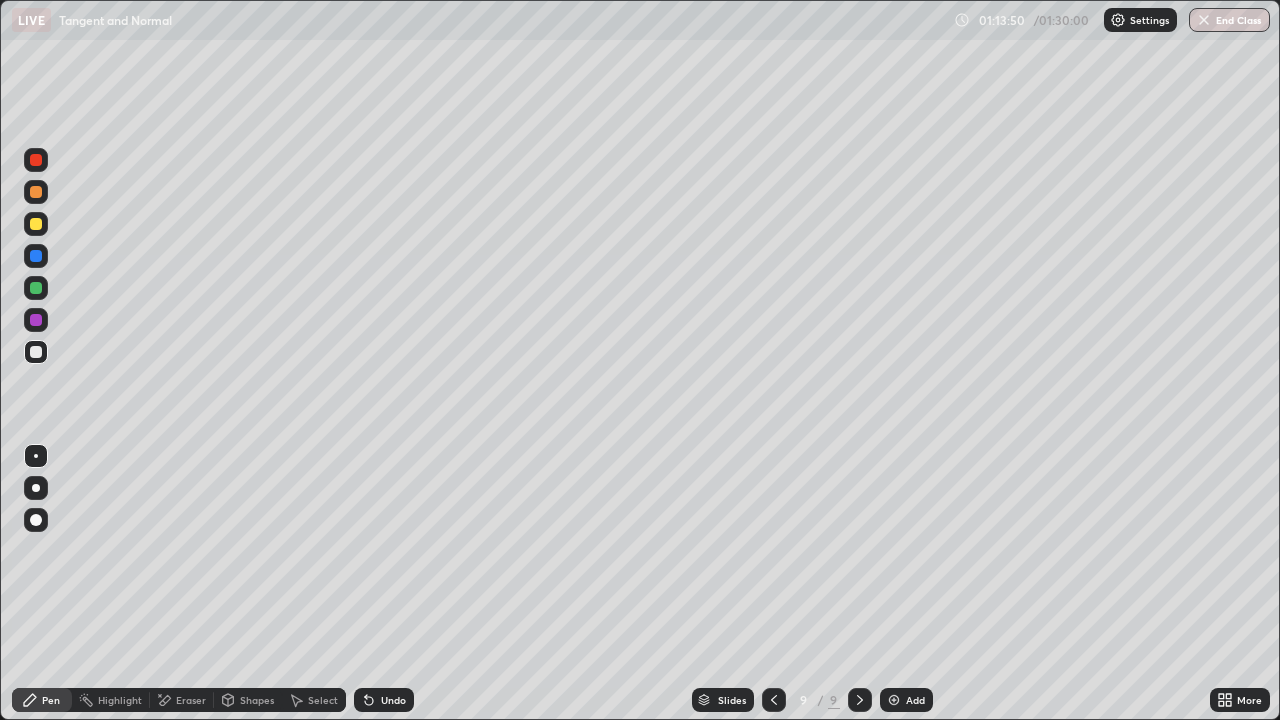 click on "Undo" at bounding box center (384, 700) 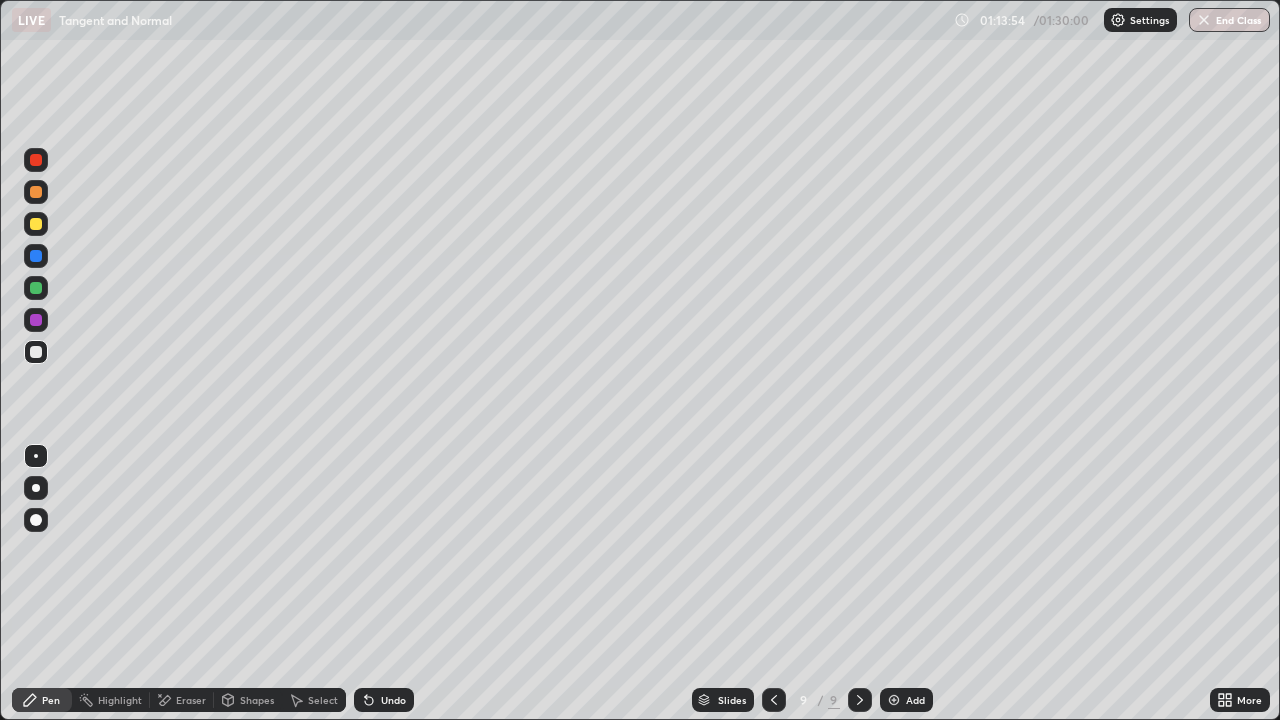 click on "Undo" at bounding box center (393, 700) 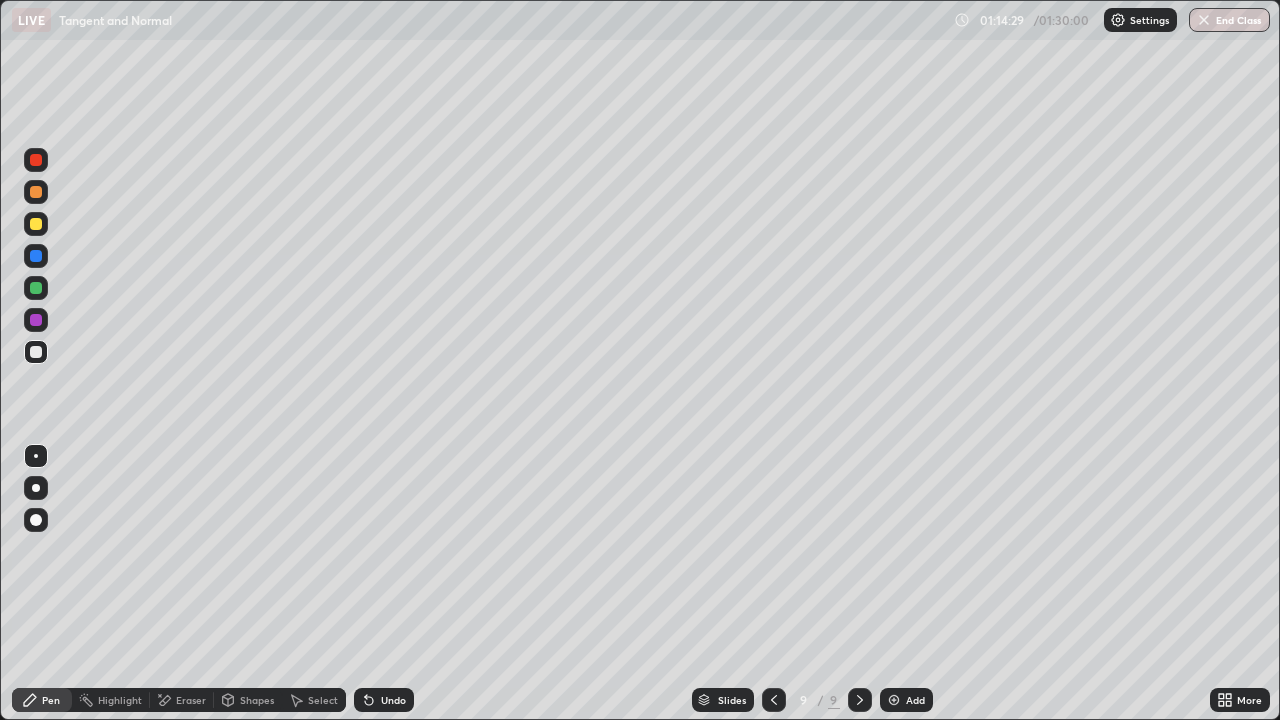 click at bounding box center [36, 224] 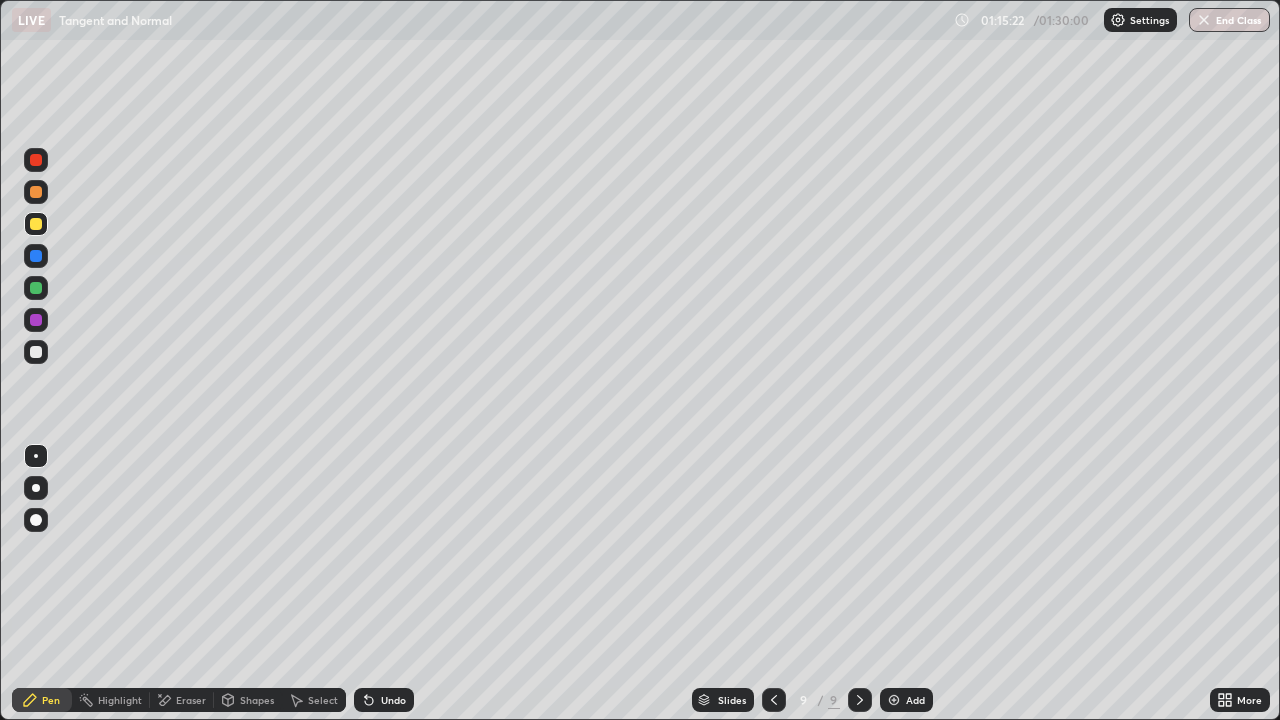 click at bounding box center [36, 352] 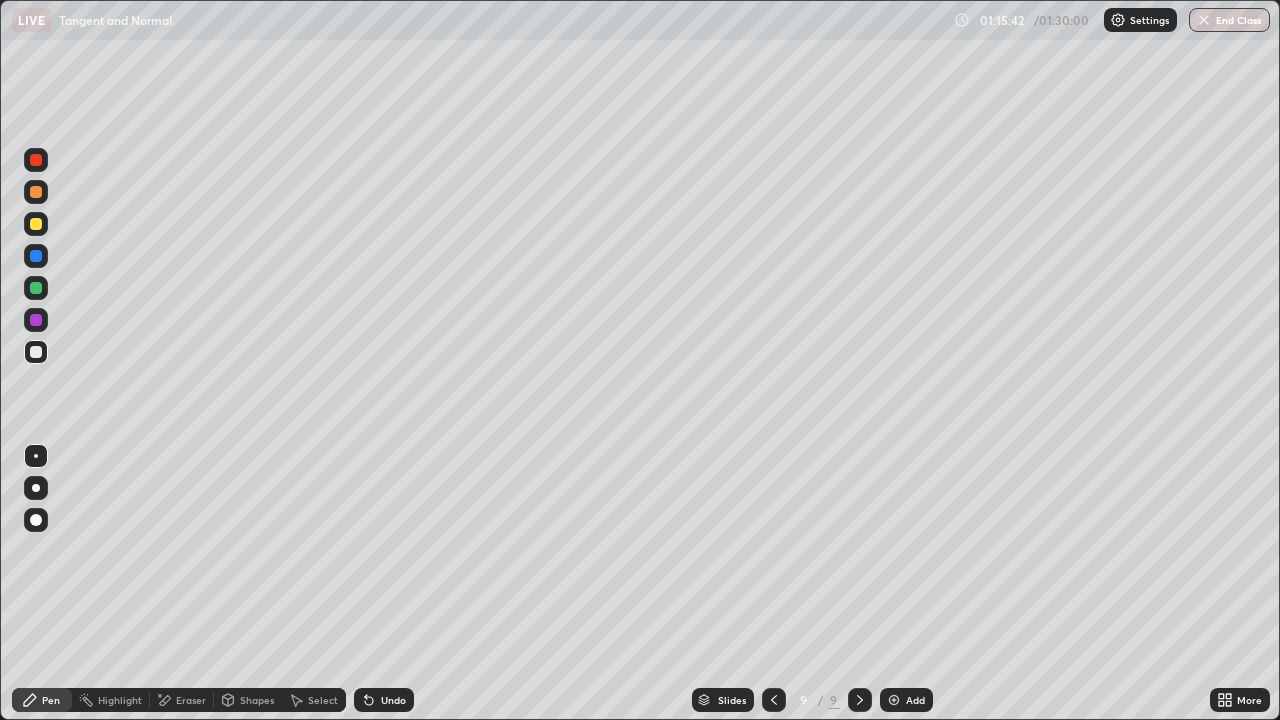click on "Undo" at bounding box center (384, 700) 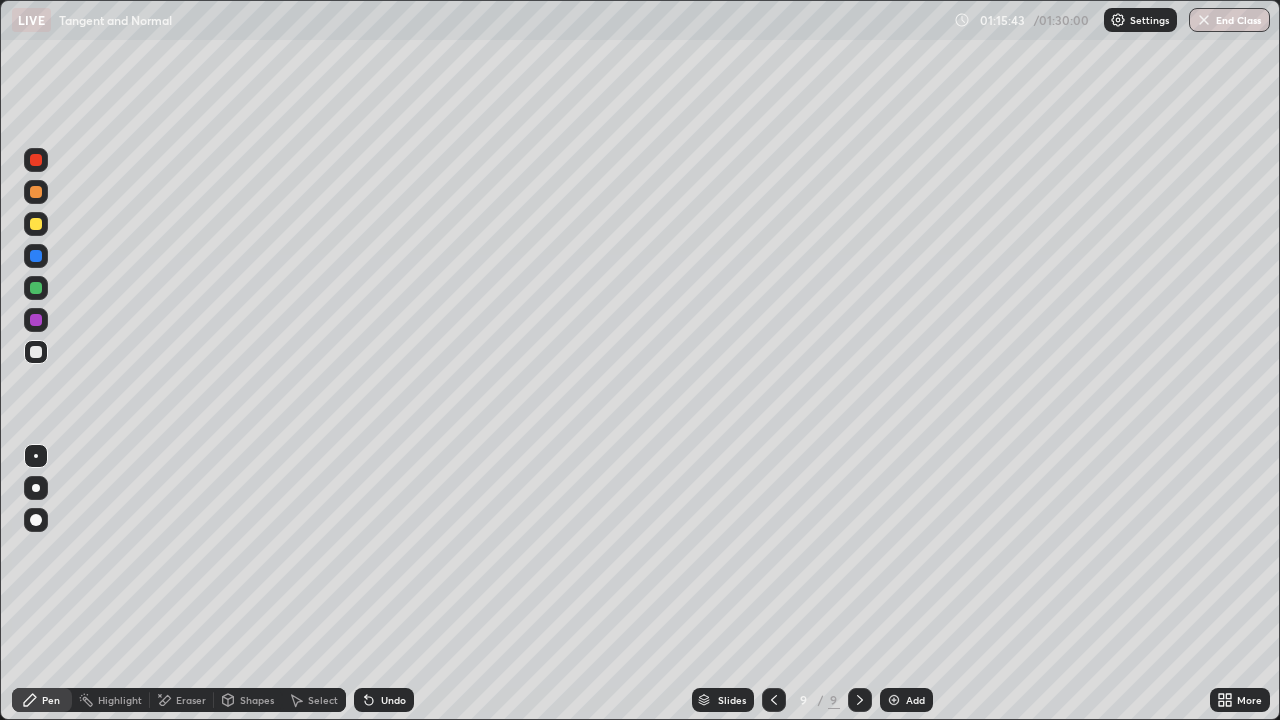 click on "Undo" at bounding box center (393, 700) 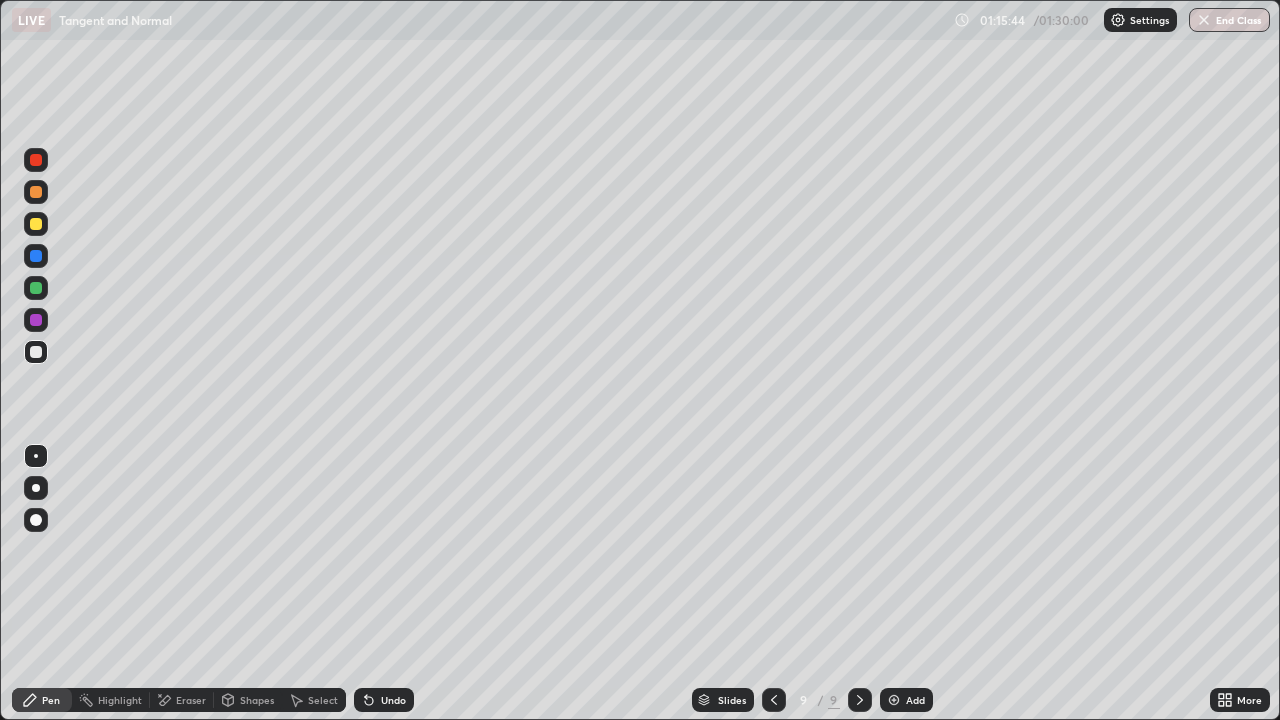 click 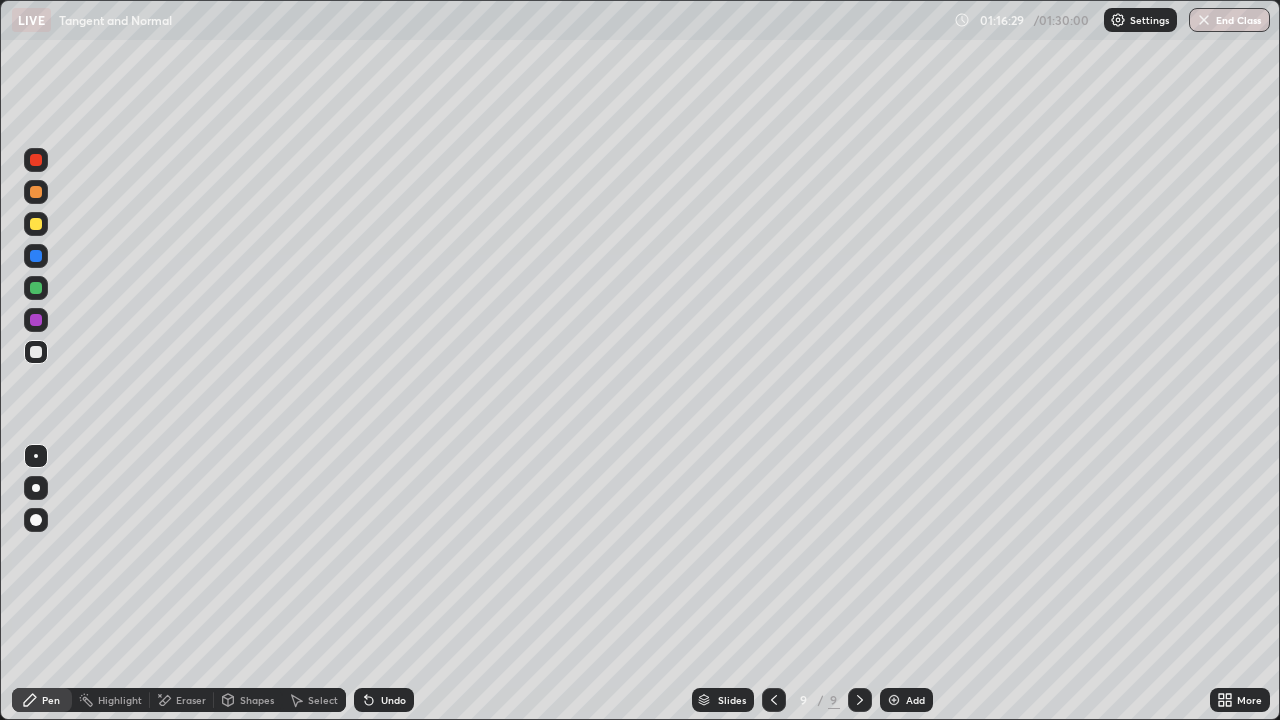 click on "Undo" at bounding box center [393, 700] 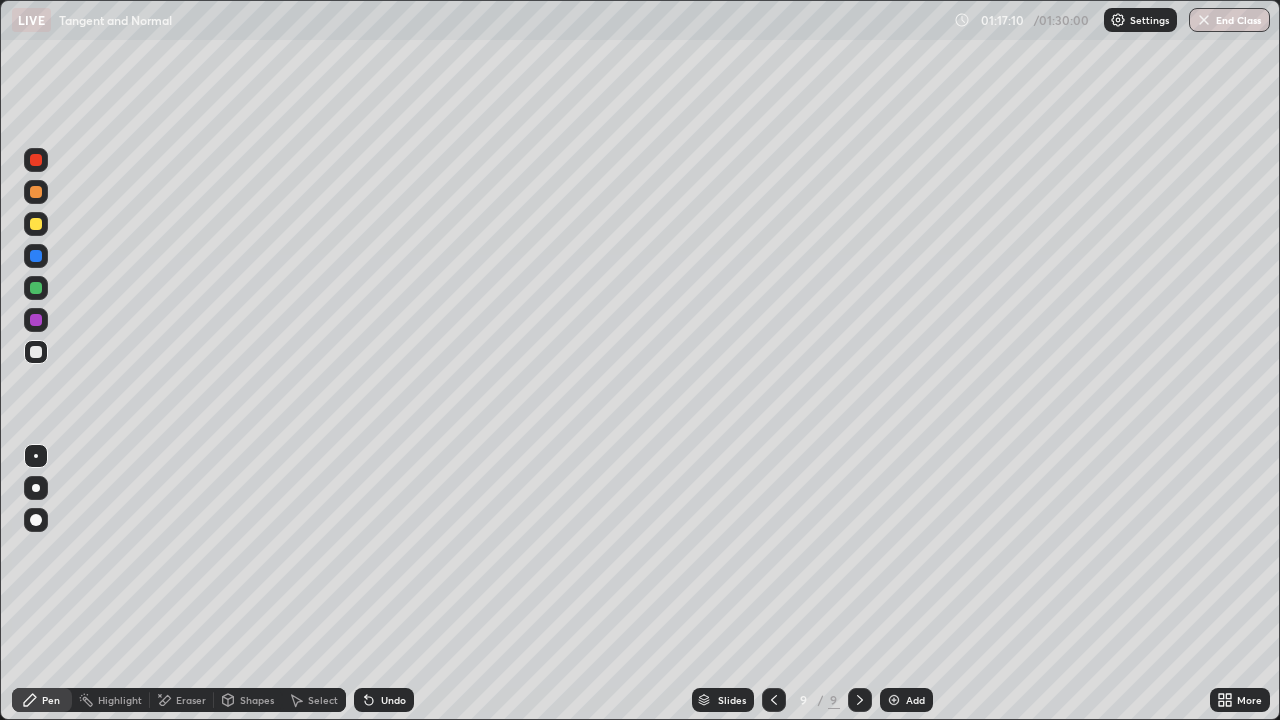 click at bounding box center (36, 256) 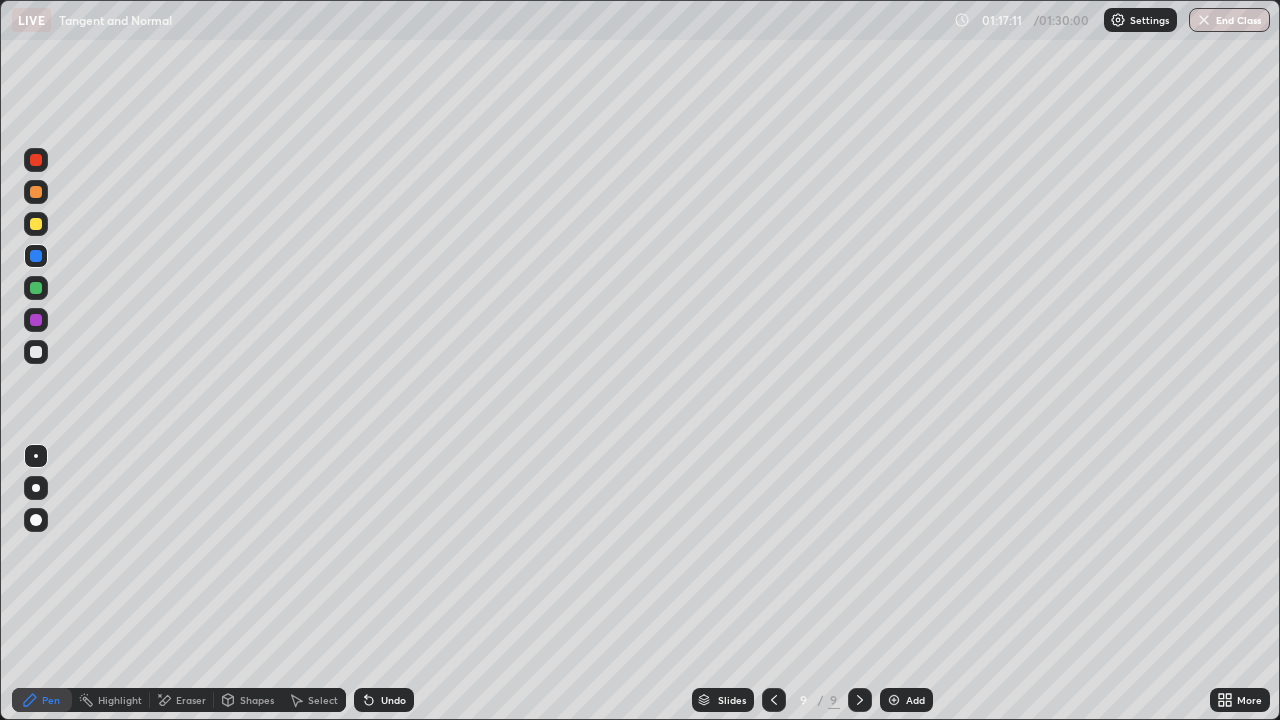 click at bounding box center (36, 224) 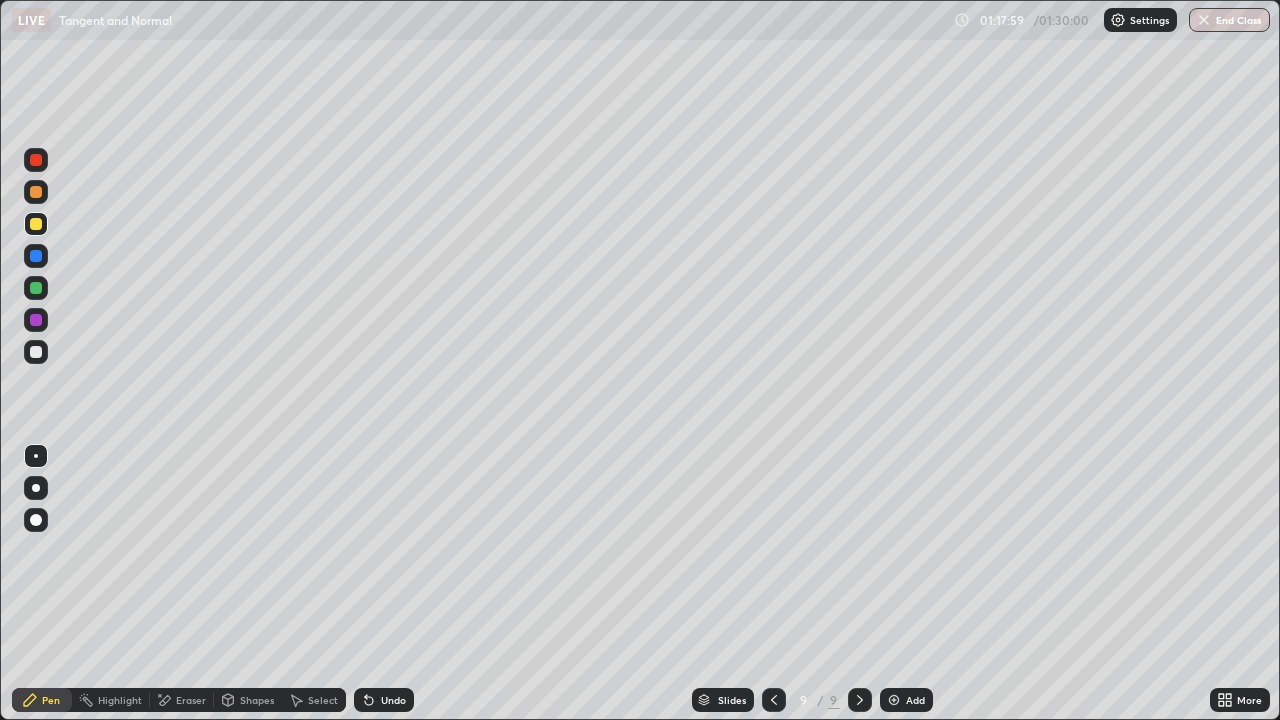 click at bounding box center (36, 352) 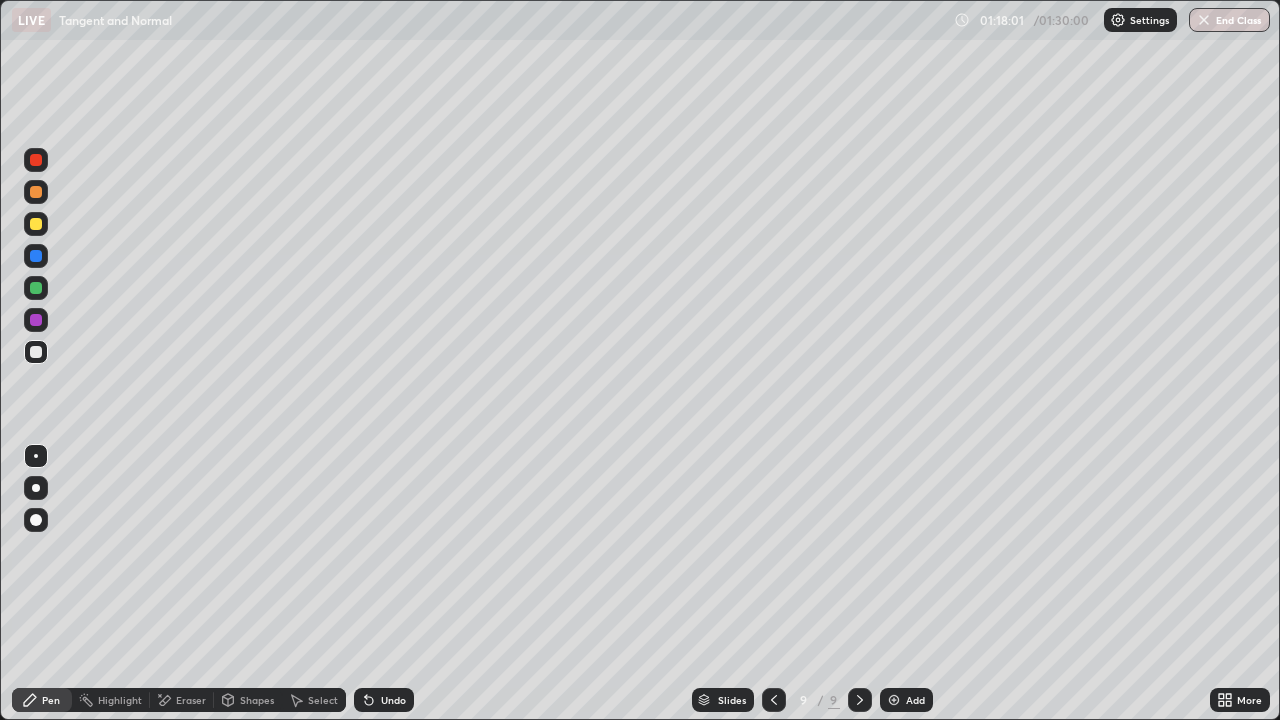 click at bounding box center [36, 288] 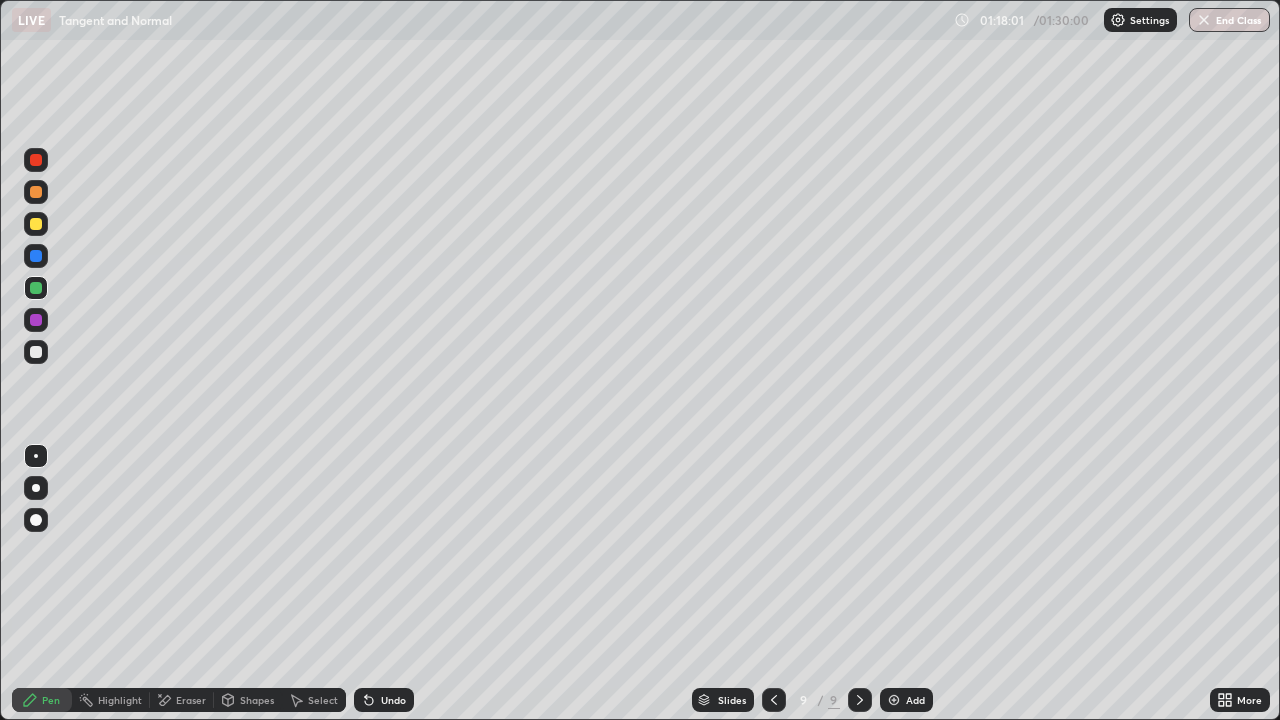 click at bounding box center [36, 192] 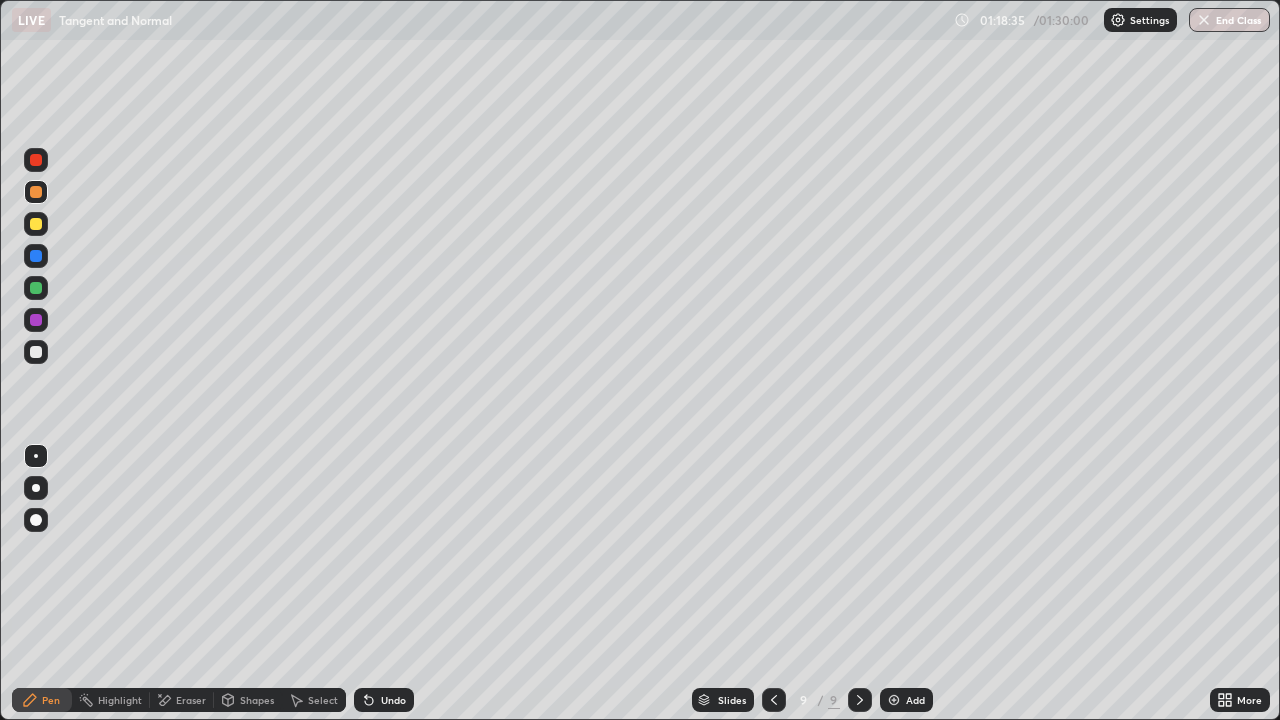 click at bounding box center (36, 352) 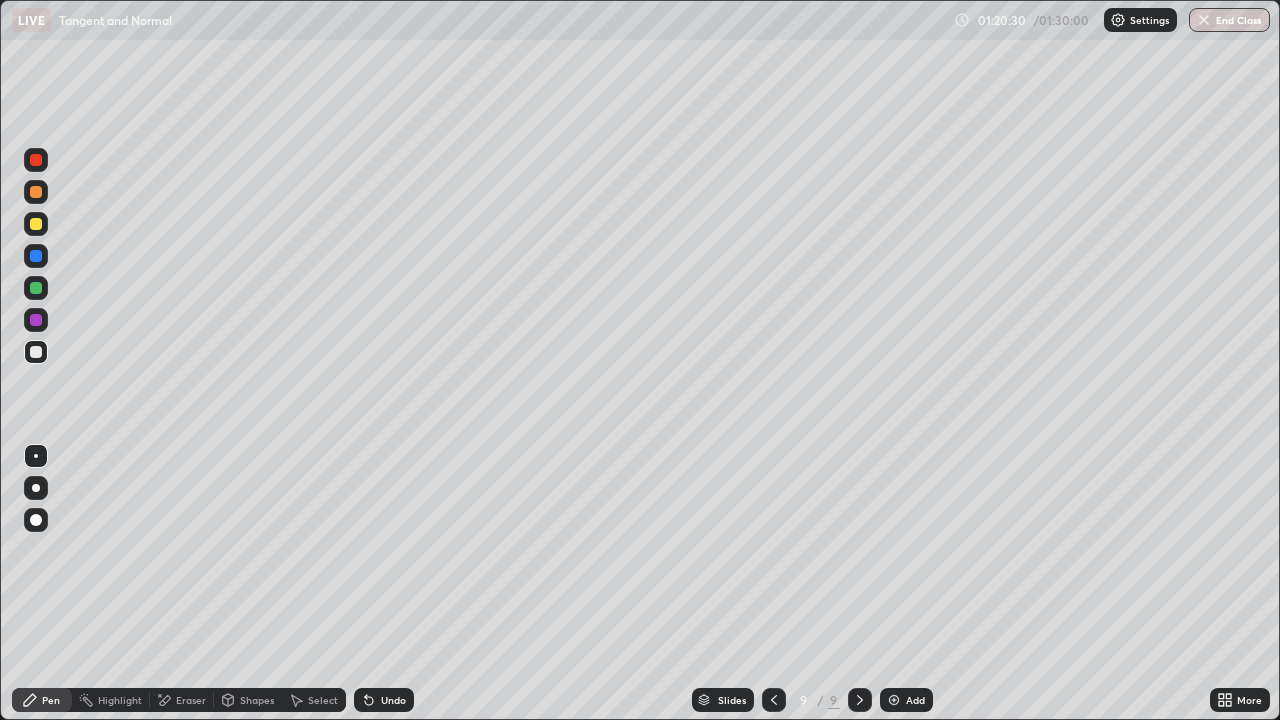 click on "Undo" at bounding box center [393, 700] 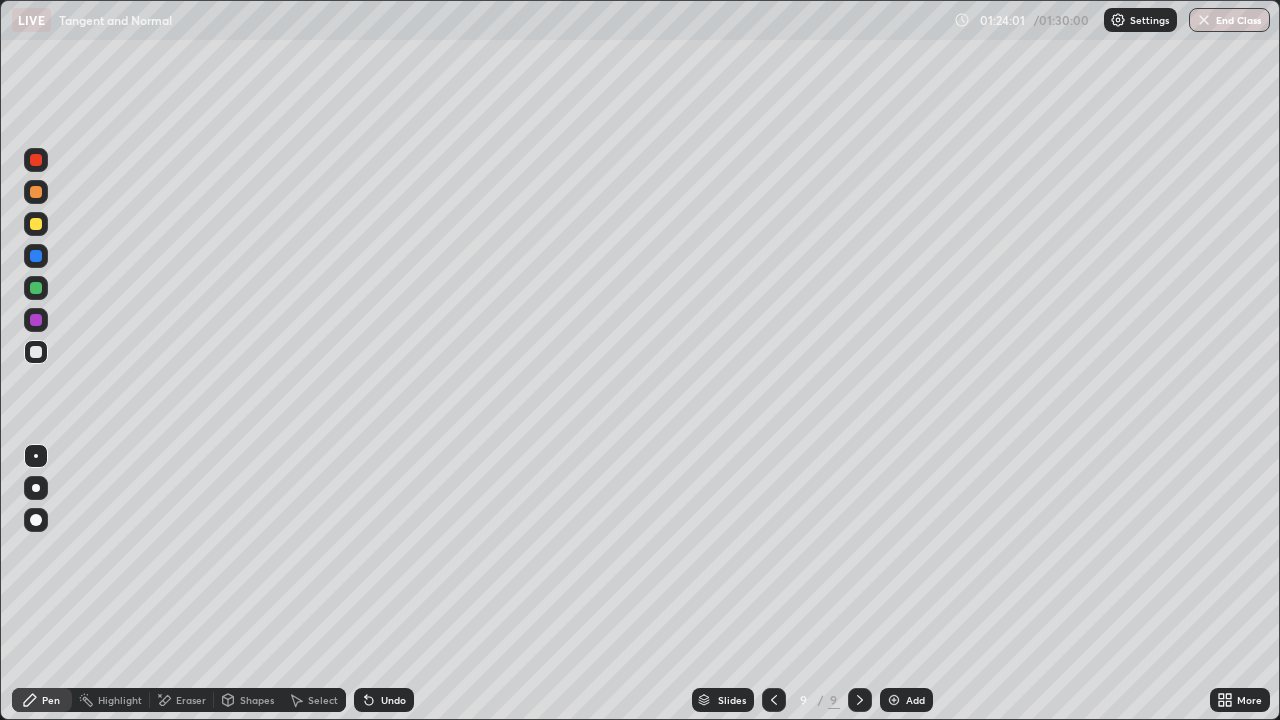 click at bounding box center [894, 700] 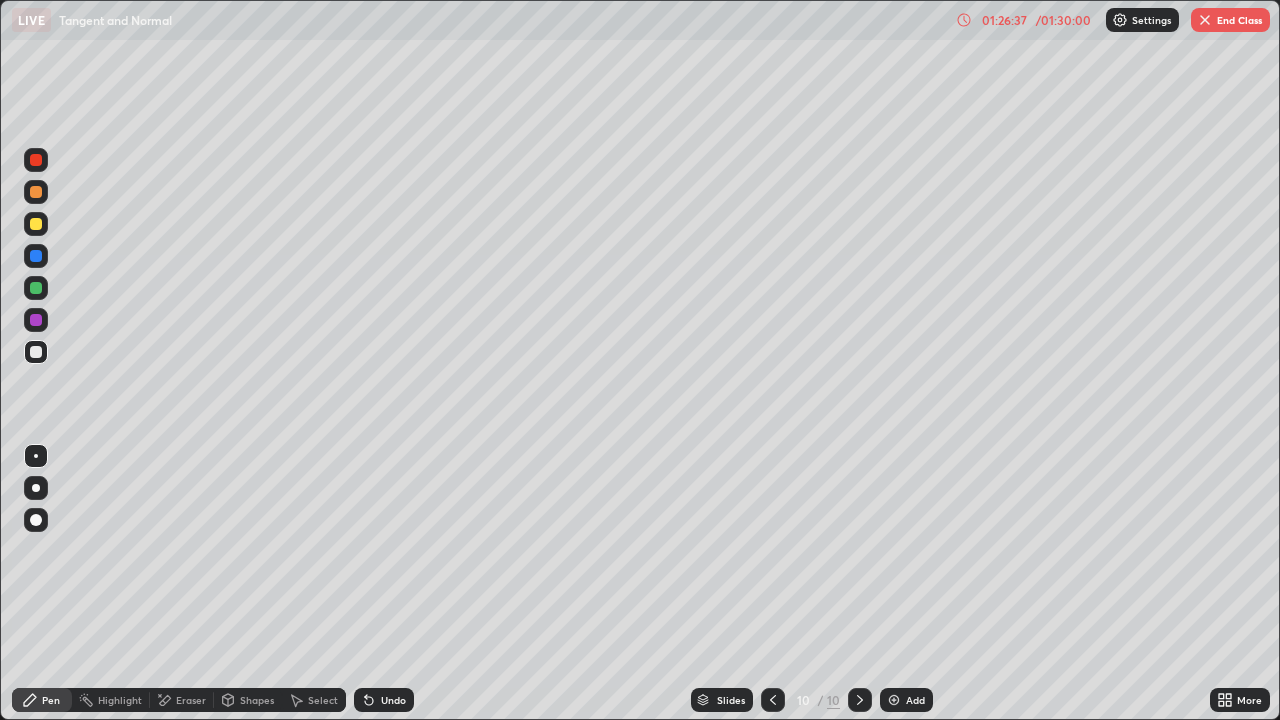 click on "Undo" at bounding box center (393, 700) 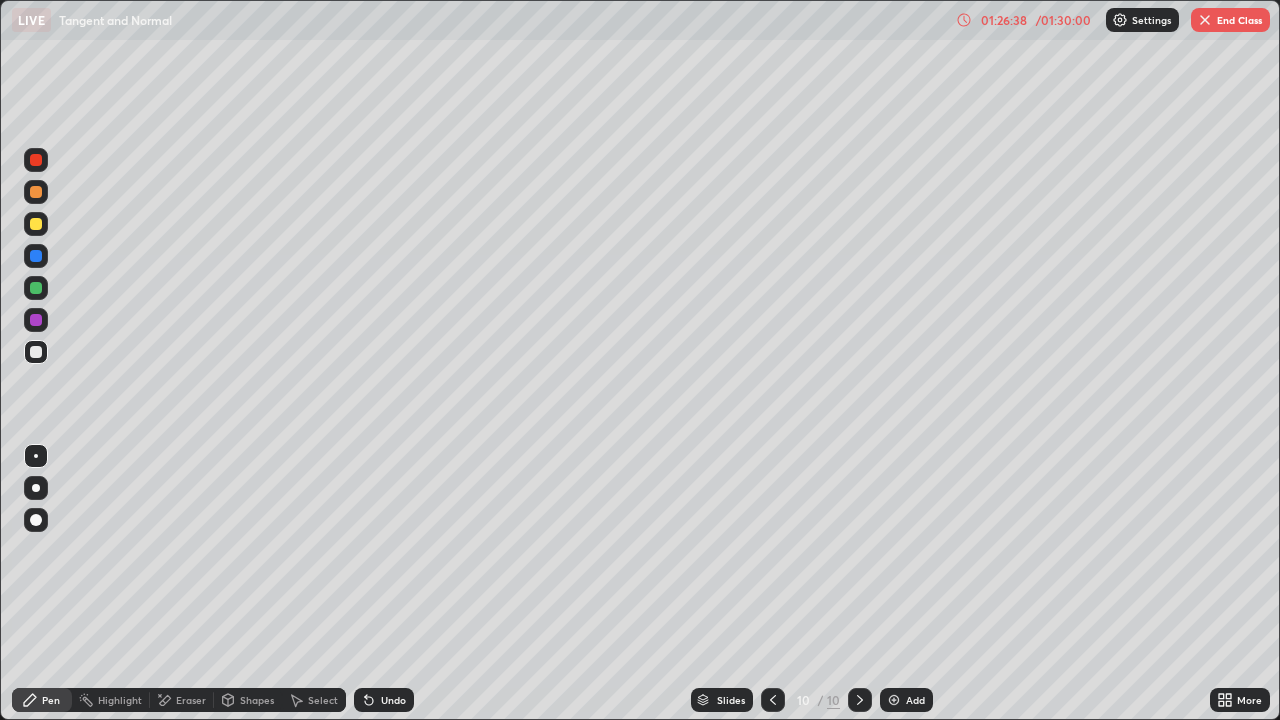 click on "Undo" at bounding box center (380, 700) 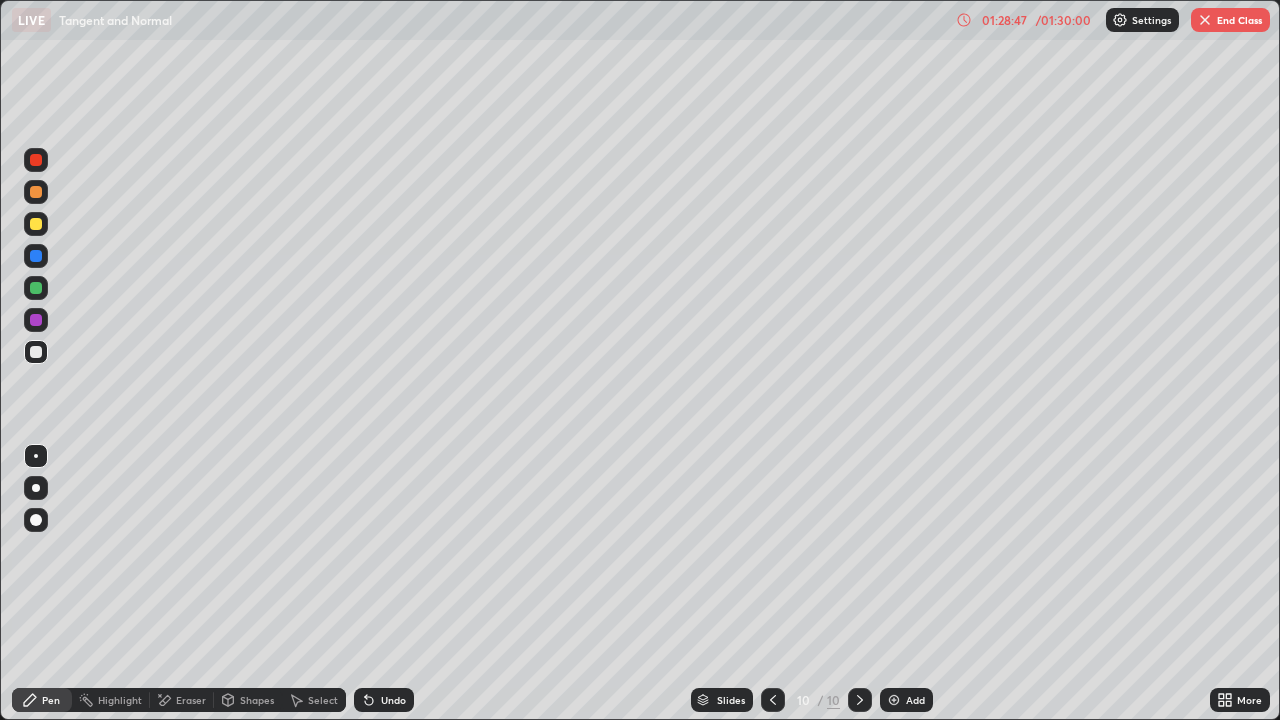 click on "End Class" at bounding box center [1230, 20] 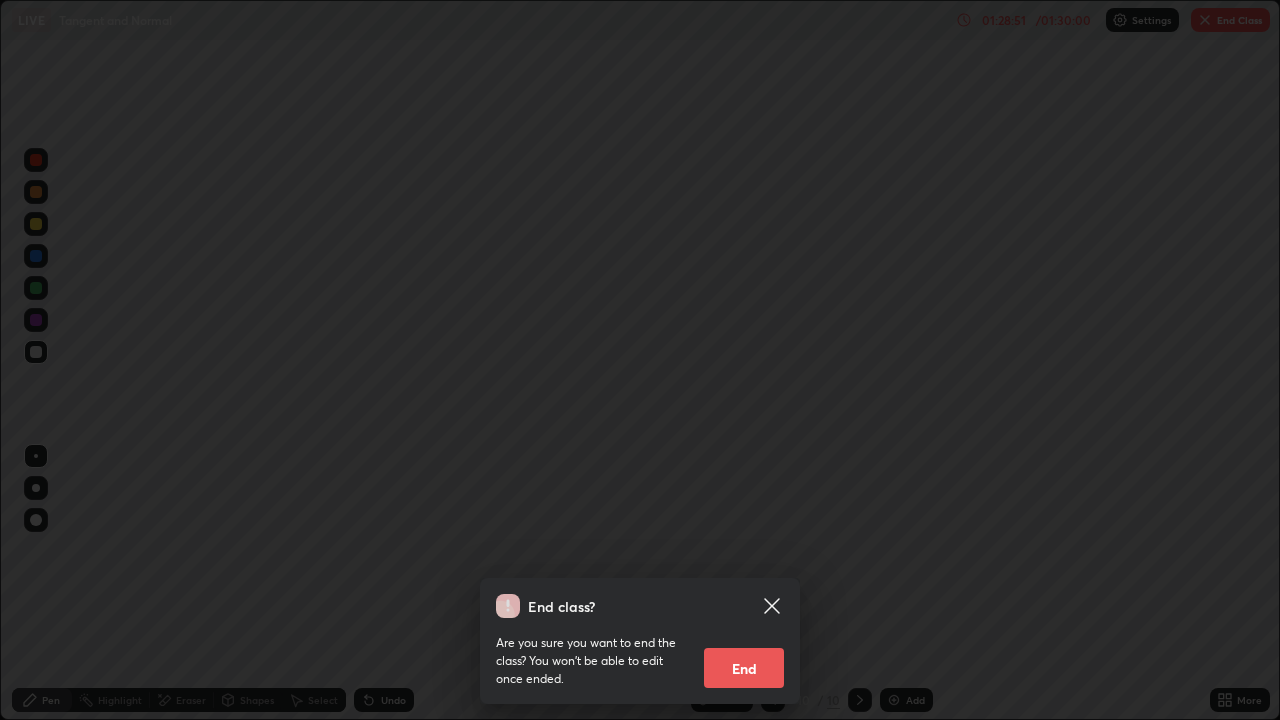 click on "End" at bounding box center [744, 668] 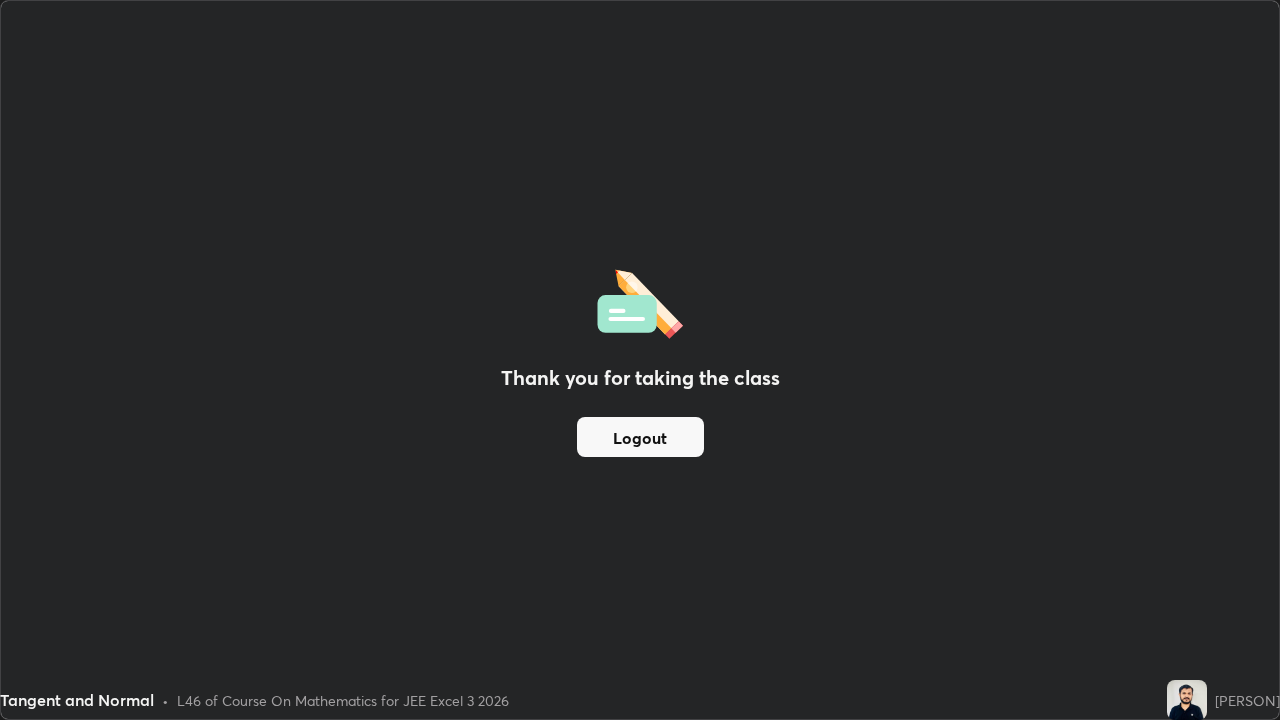 click on "Logout" at bounding box center [640, 437] 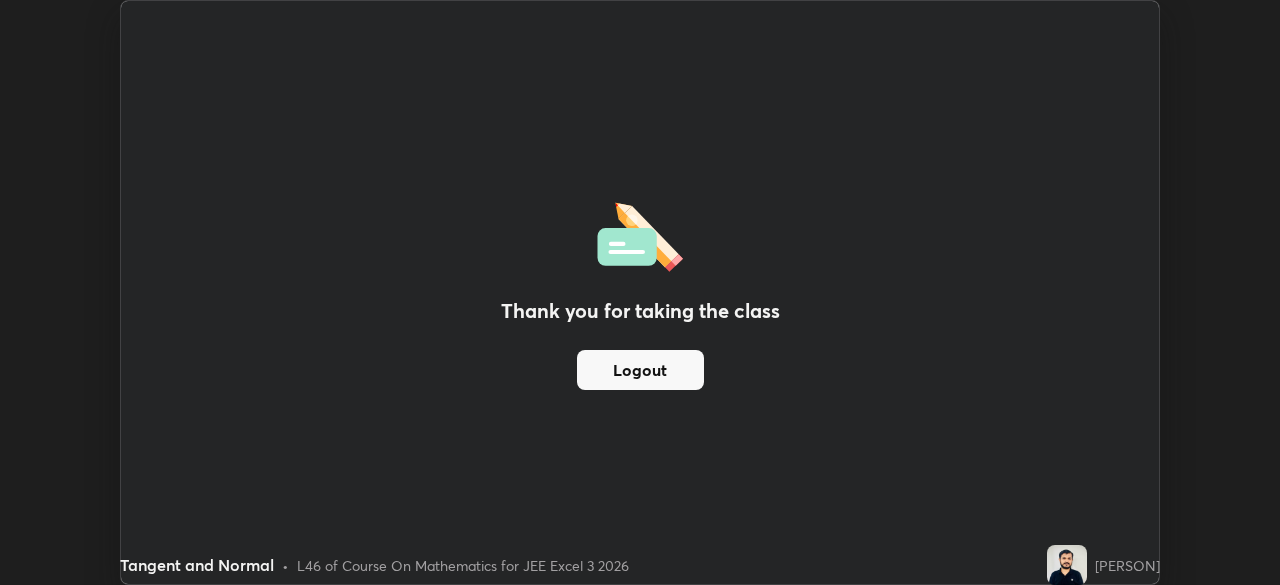 scroll, scrollTop: 585, scrollLeft: 1280, axis: both 